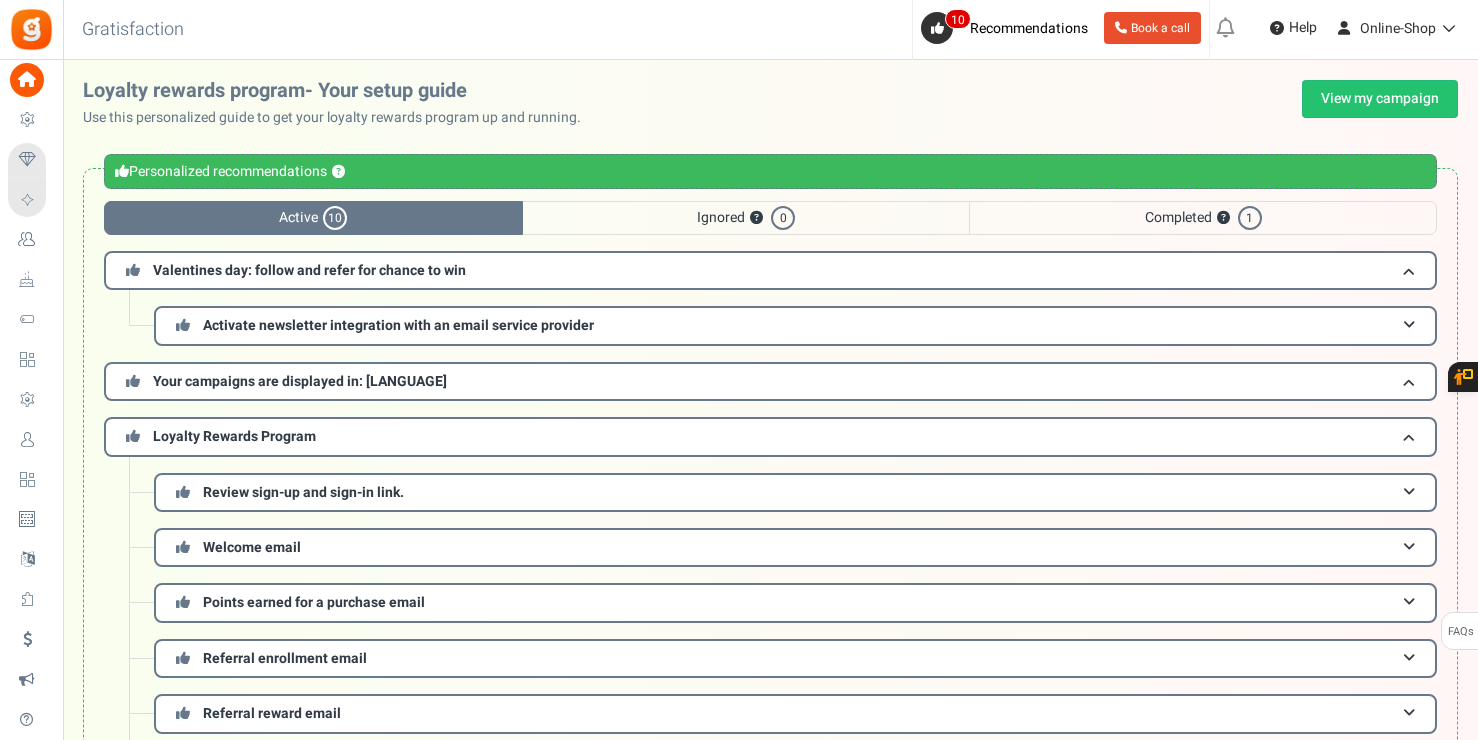 scroll, scrollTop: 0, scrollLeft: 0, axis: both 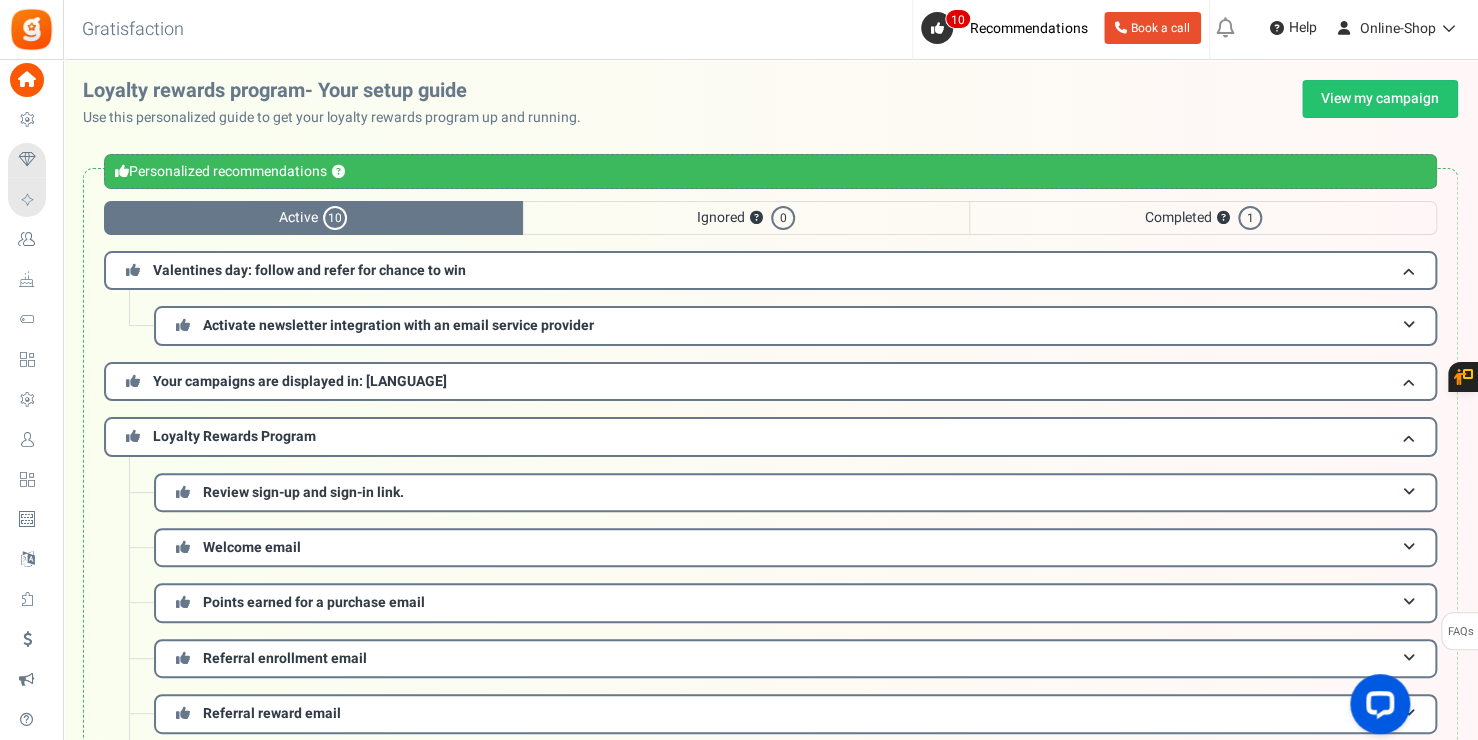 click on "Widgets" at bounding box center [0, 0] 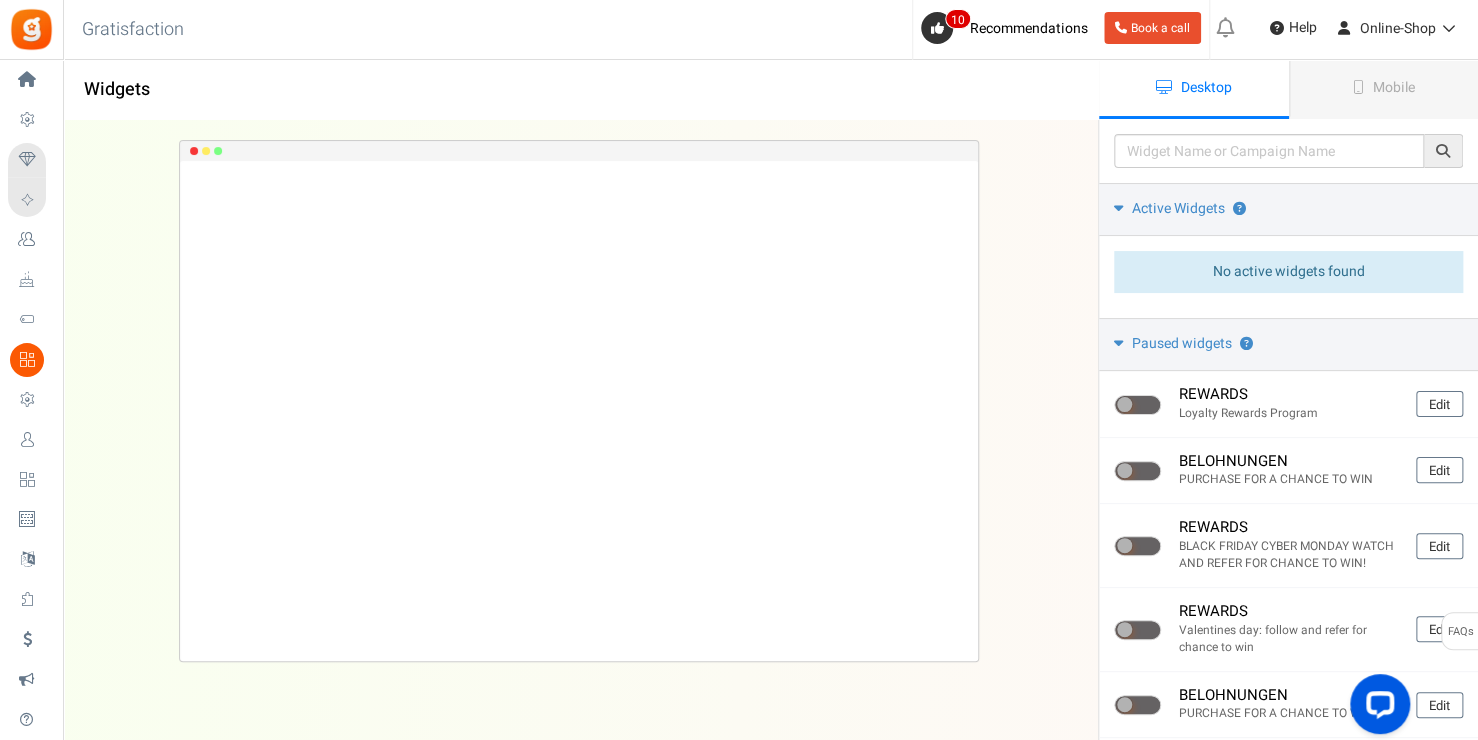 scroll, scrollTop: 0, scrollLeft: 0, axis: both 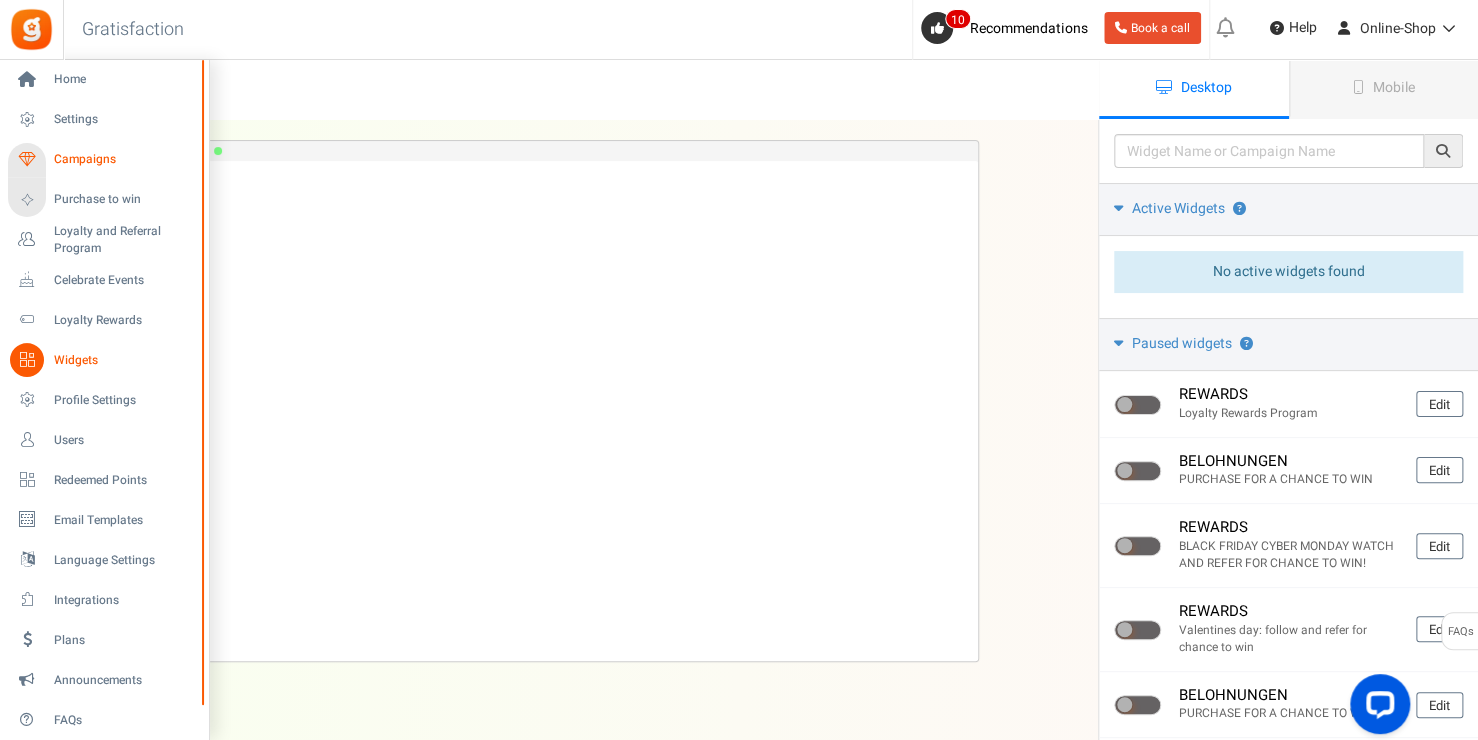 click on "Campaigns" at bounding box center (104, 160) 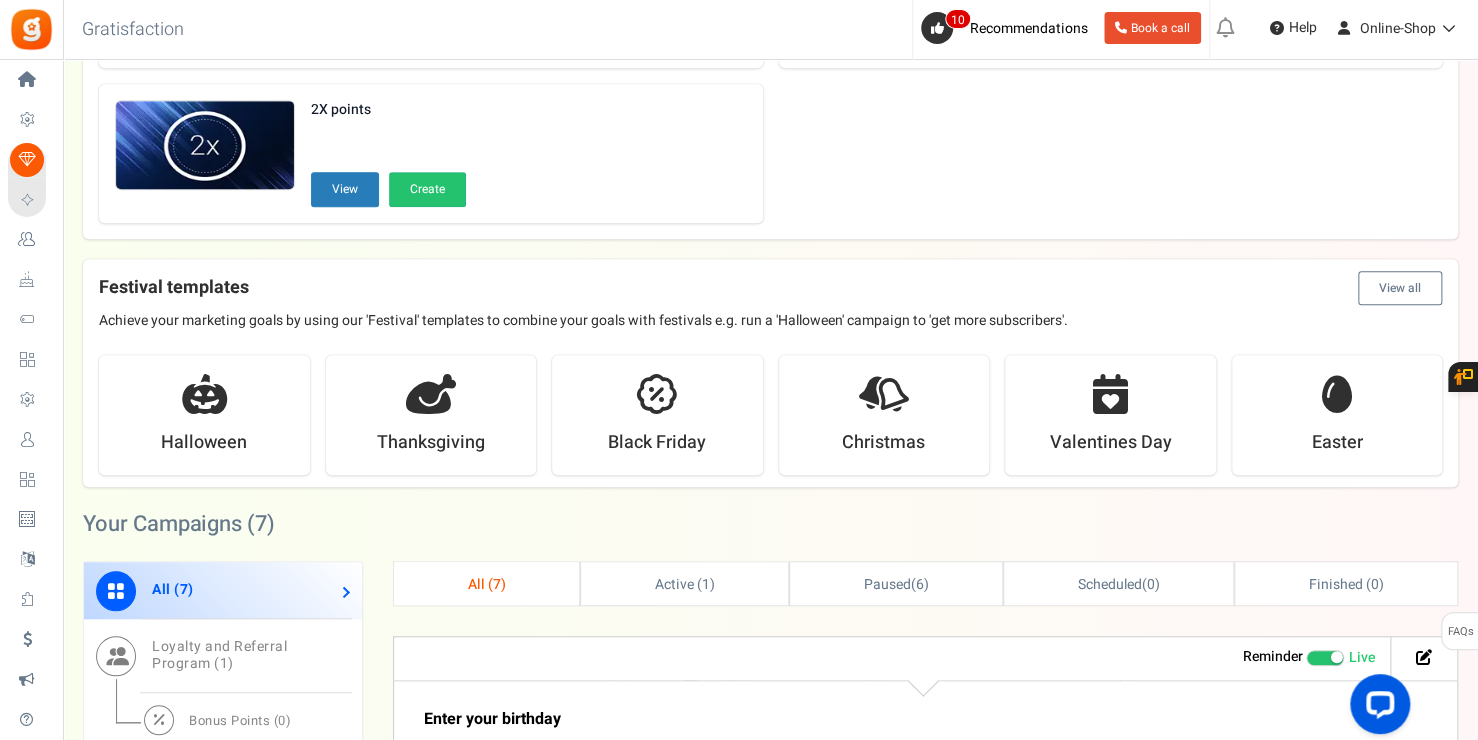 scroll, scrollTop: 843, scrollLeft: 0, axis: vertical 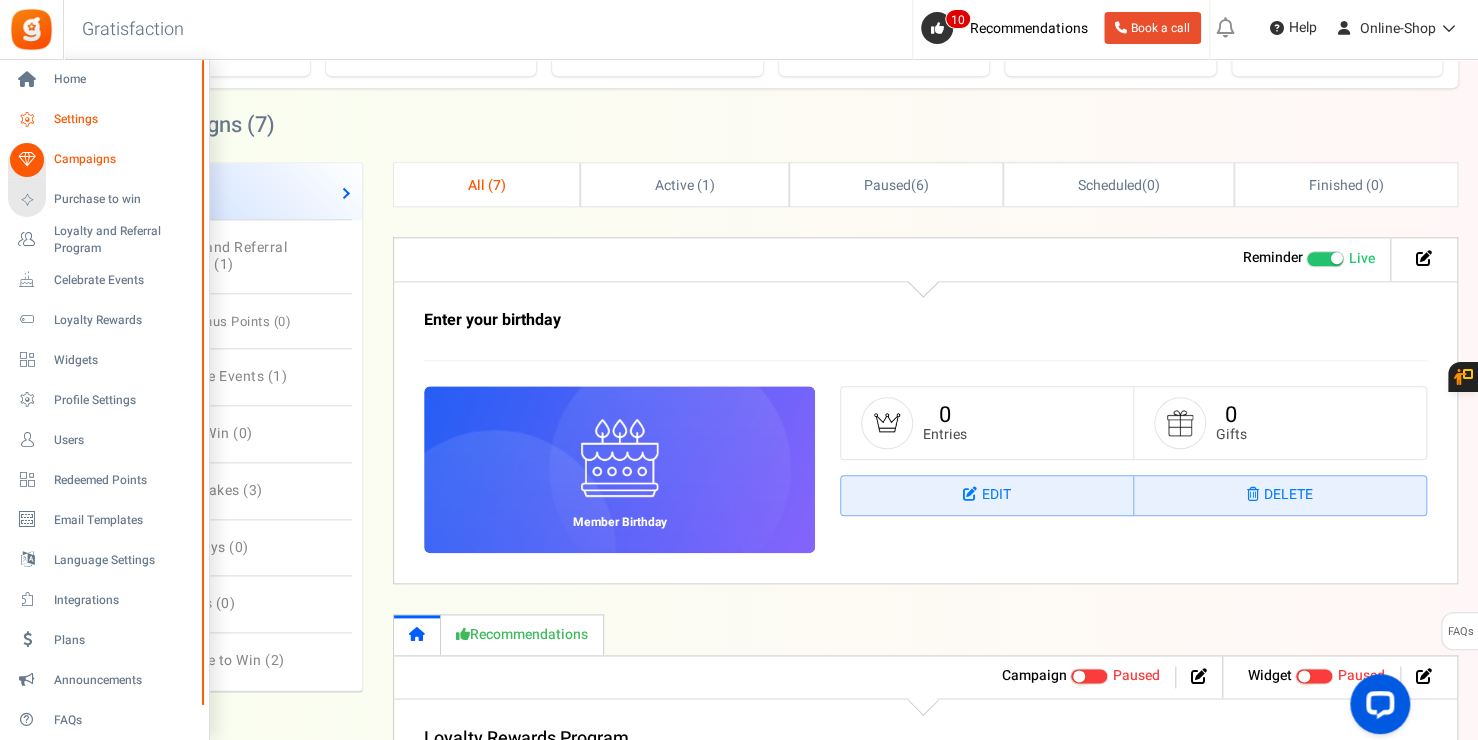 click on "Settings" at bounding box center [124, 119] 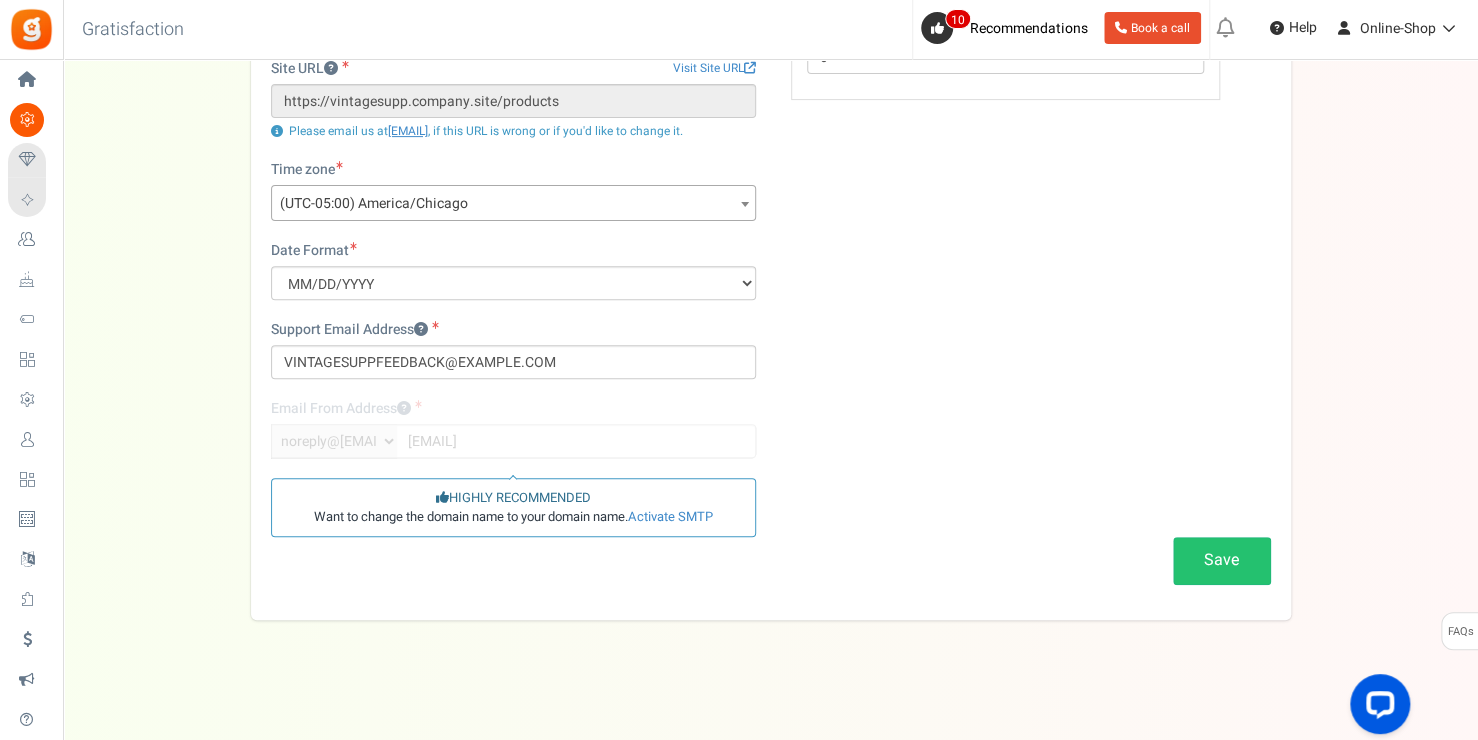 scroll, scrollTop: 0, scrollLeft: 0, axis: both 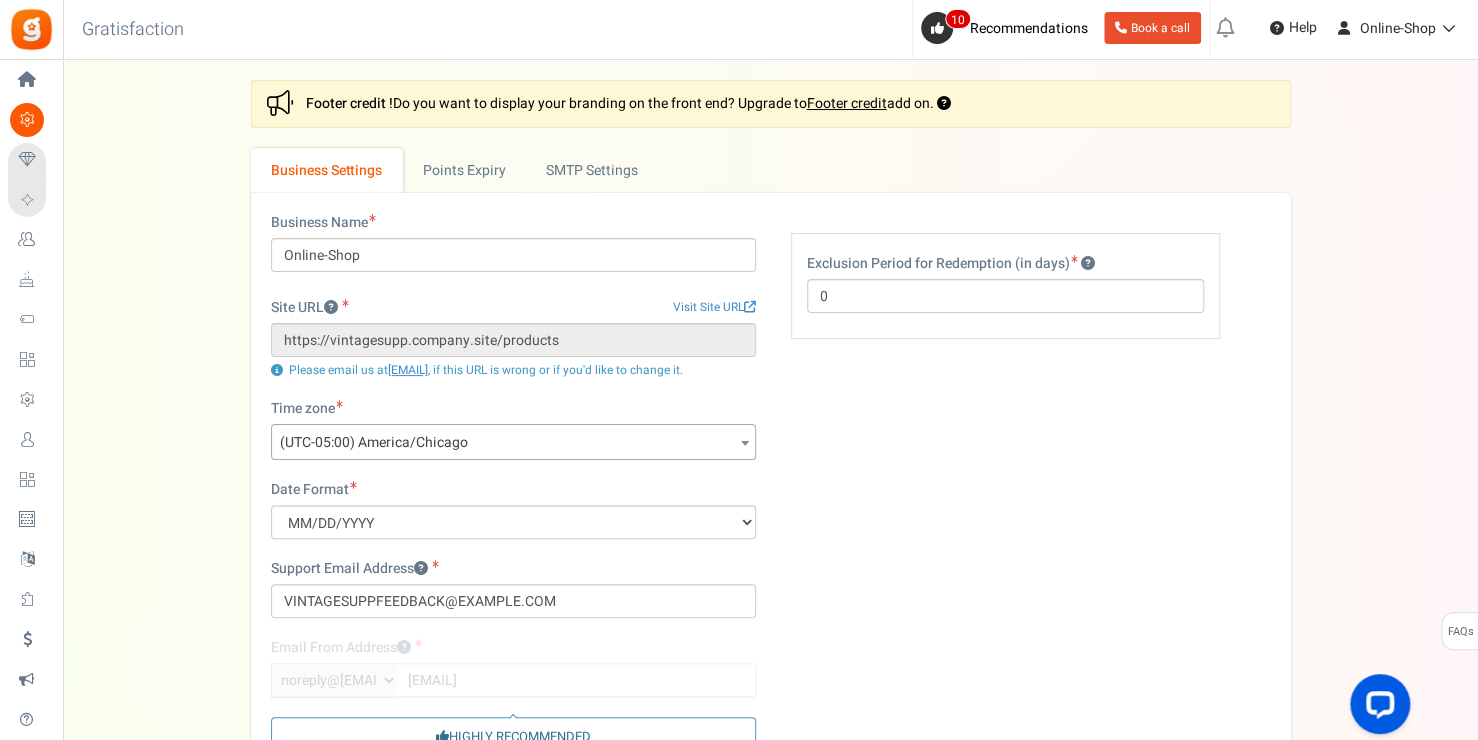 drag, startPoint x: 65, startPoint y: 120, endPoint x: 168, endPoint y: 57, distance: 120.73939 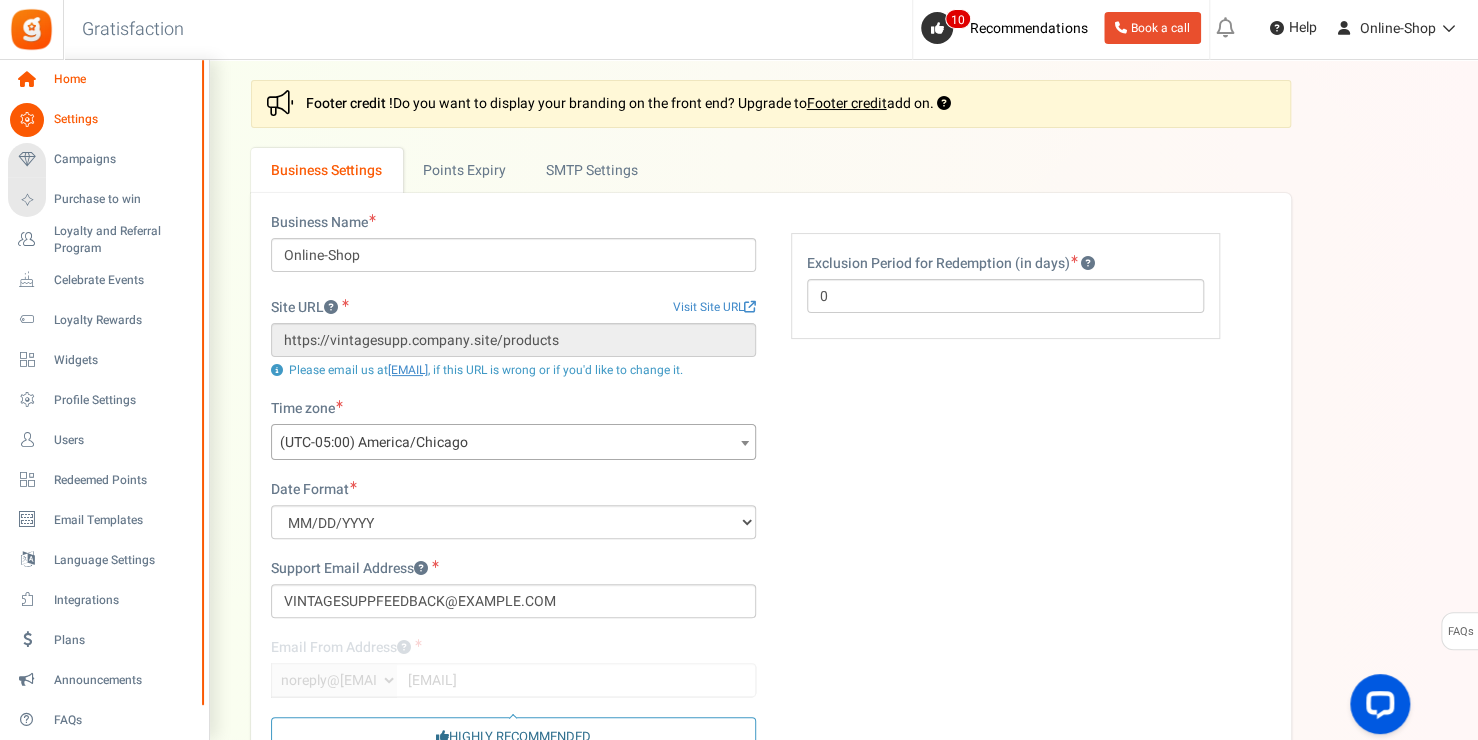 click at bounding box center [27, 80] 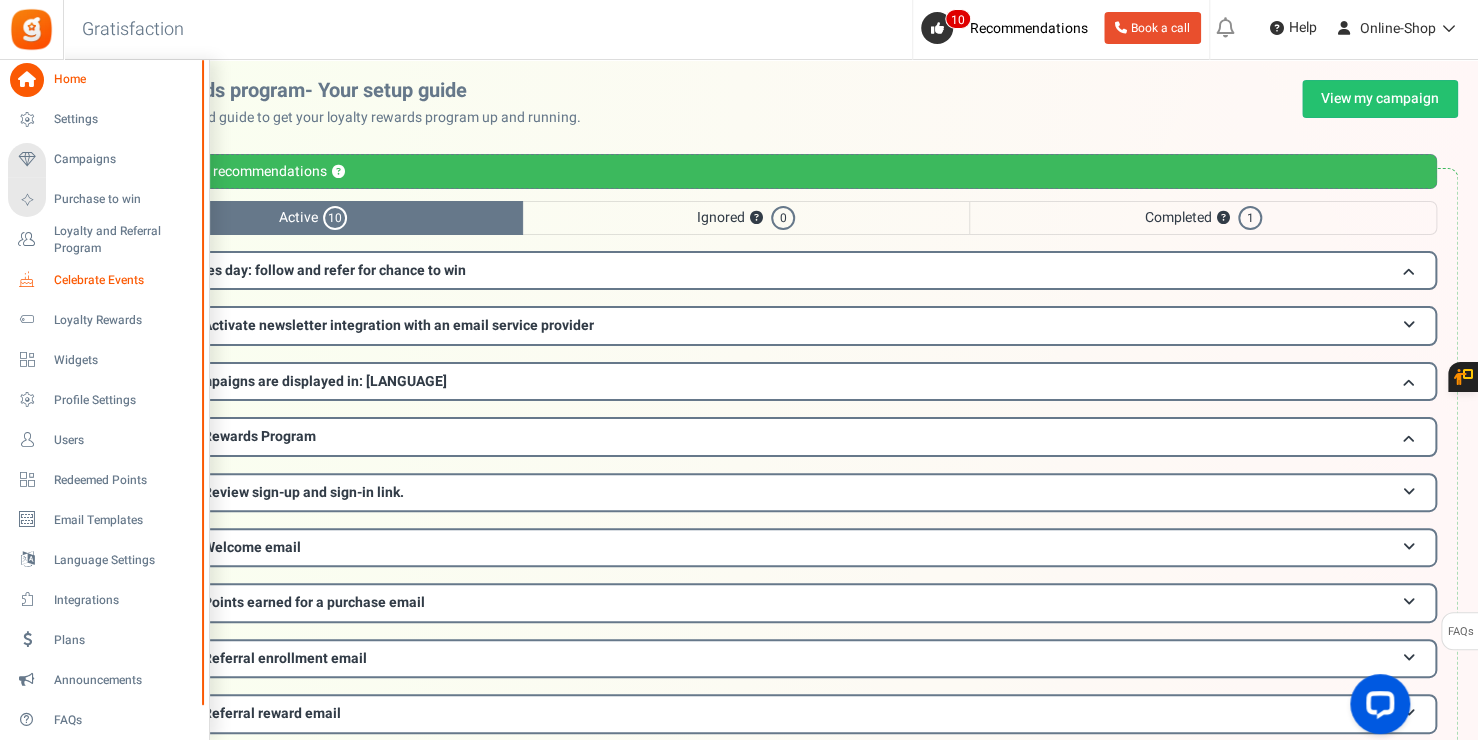click on "Celebrate Events" at bounding box center (124, 280) 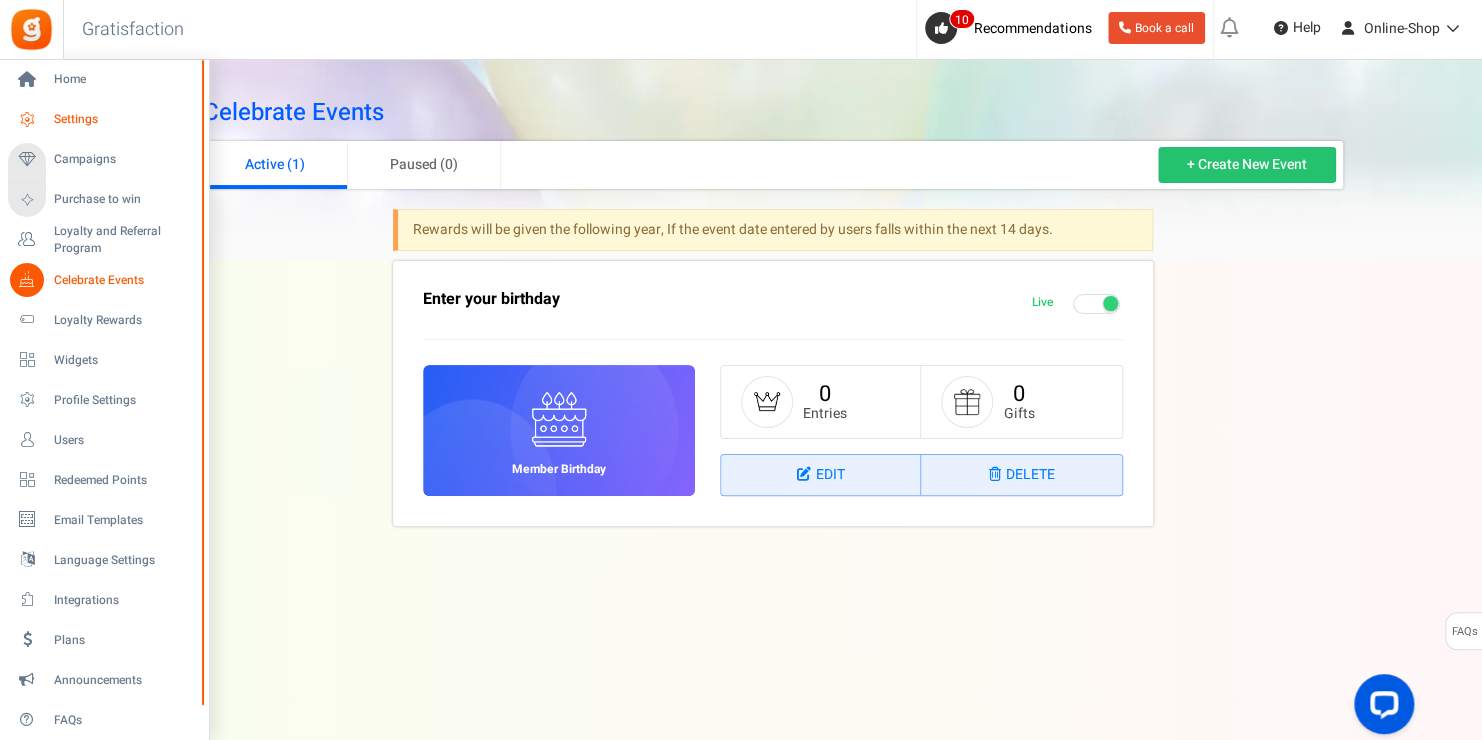 click on "Settings" at bounding box center (124, 119) 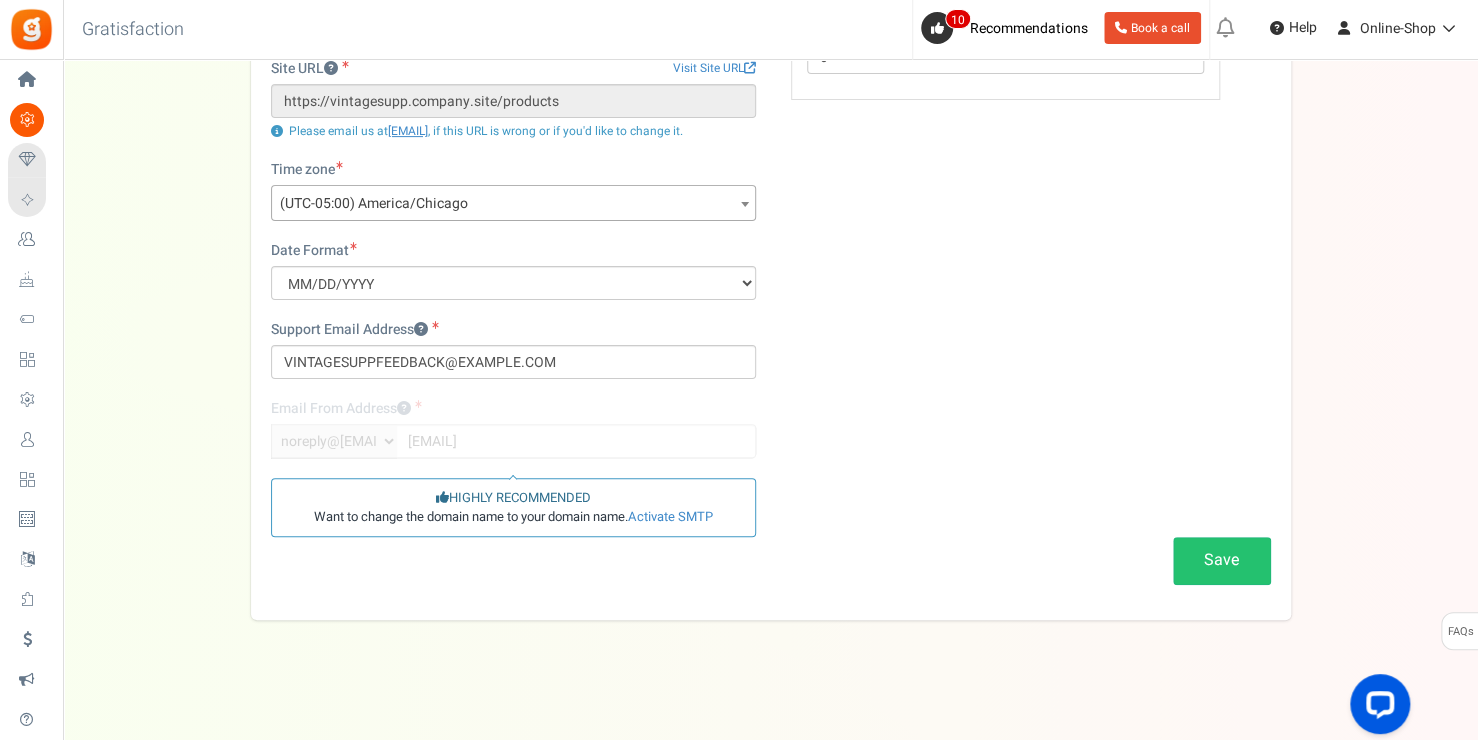 scroll, scrollTop: 256, scrollLeft: 0, axis: vertical 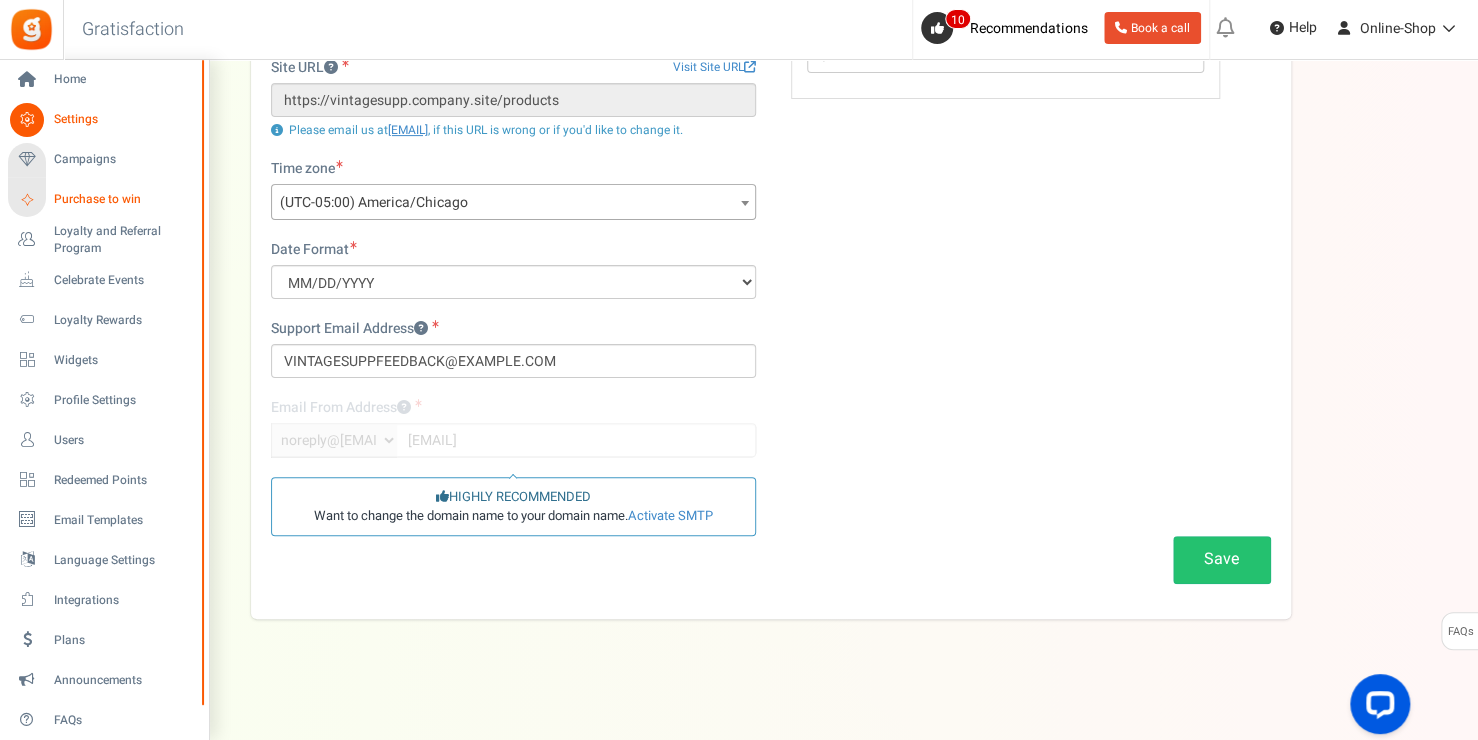 click on "Purchase to win" at bounding box center [124, 199] 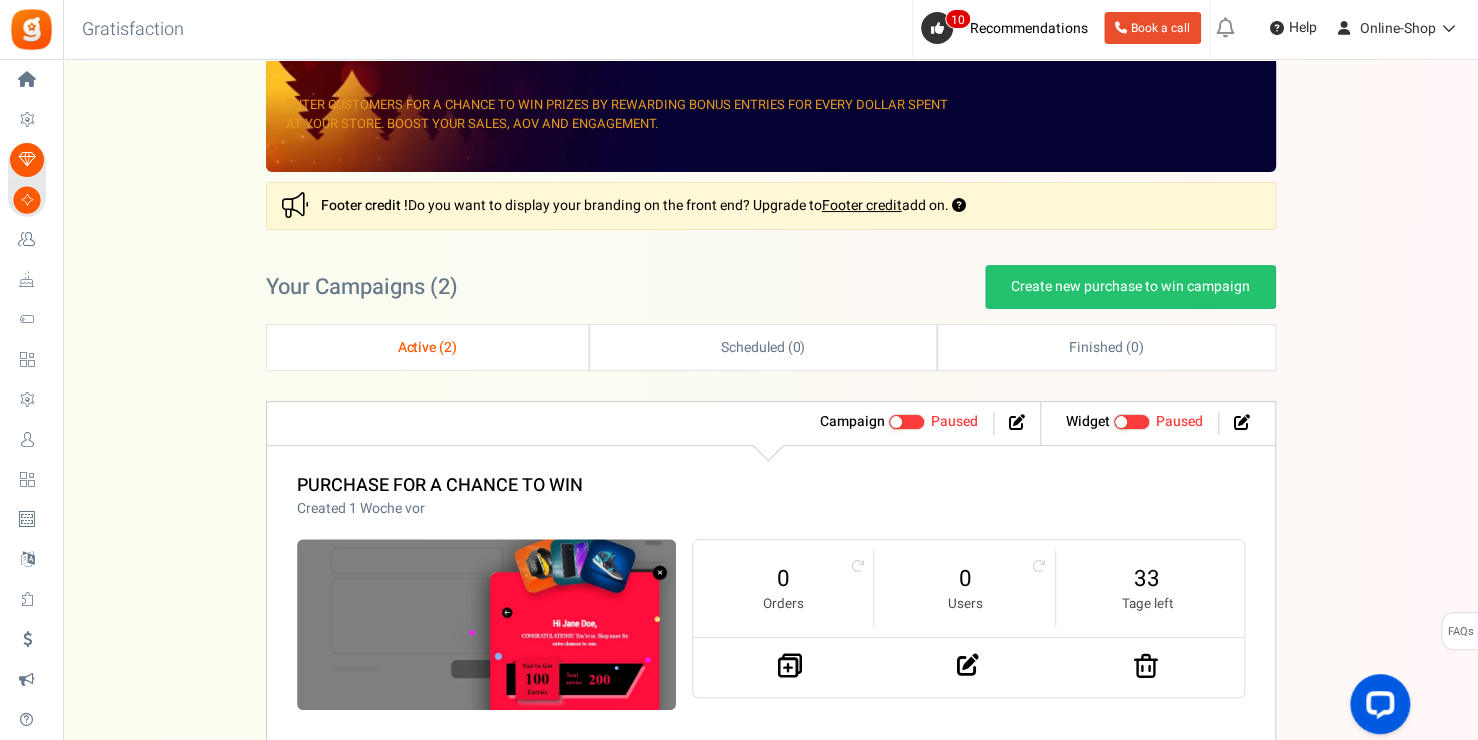 scroll, scrollTop: 0, scrollLeft: 0, axis: both 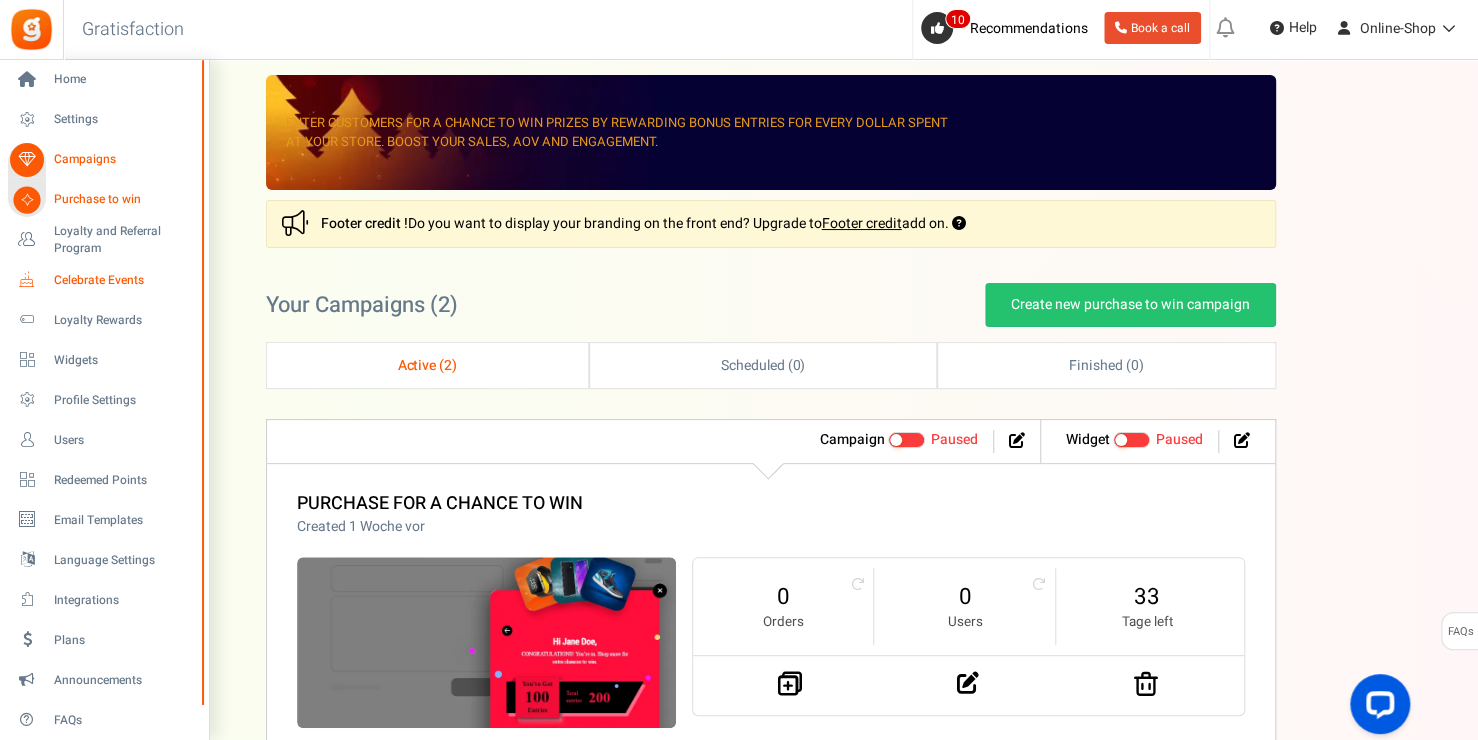 click on "Celebrate Events" at bounding box center [124, 280] 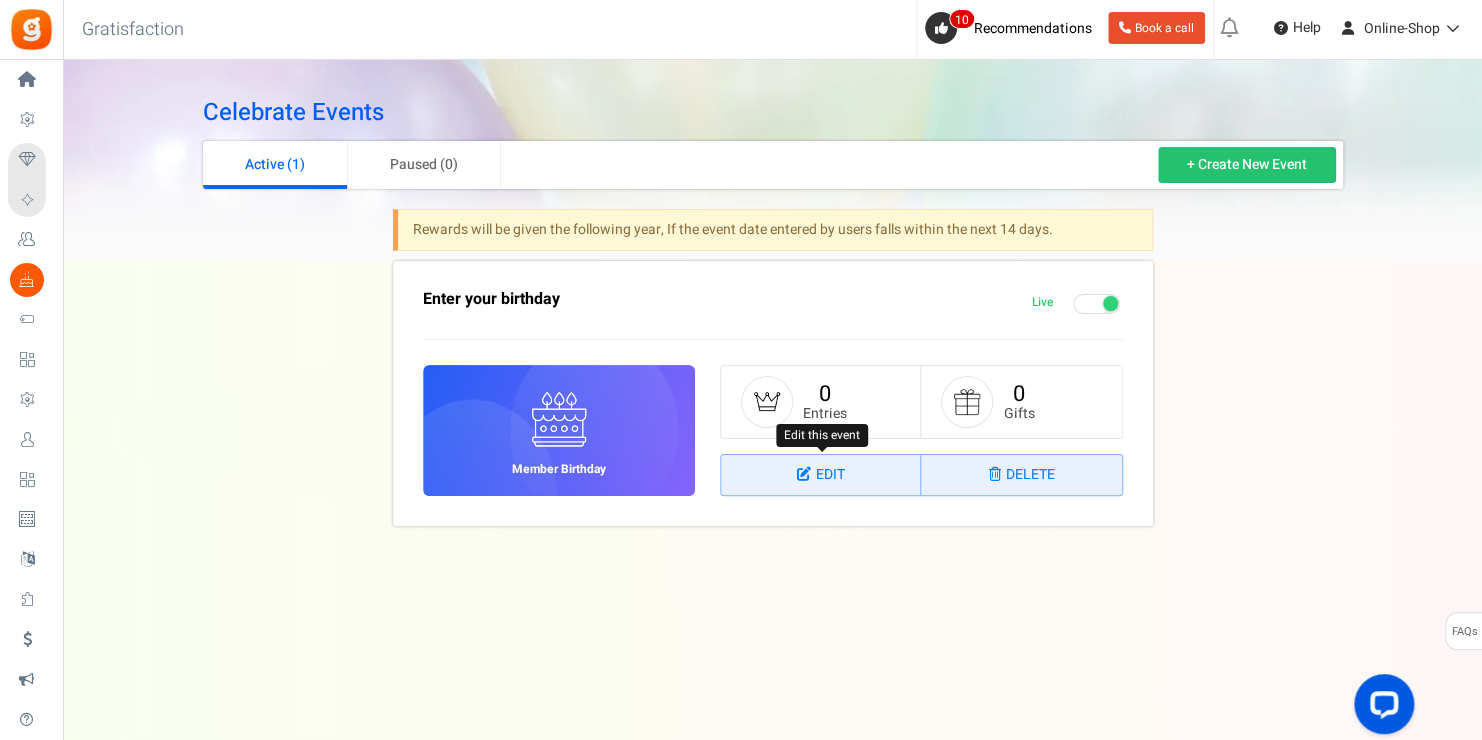 click on "Edit" at bounding box center (821, 475) 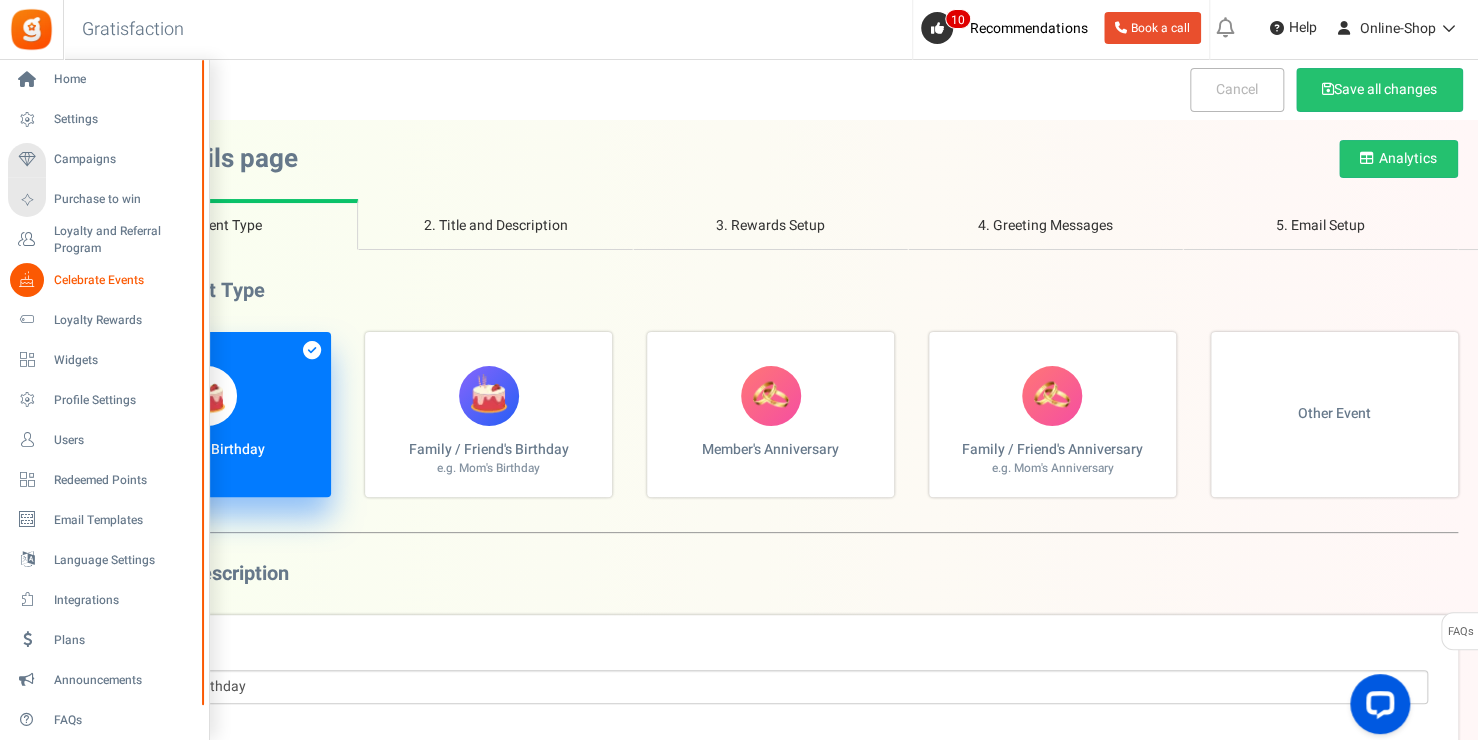 click on "Redeemed Points" at bounding box center [104, 480] 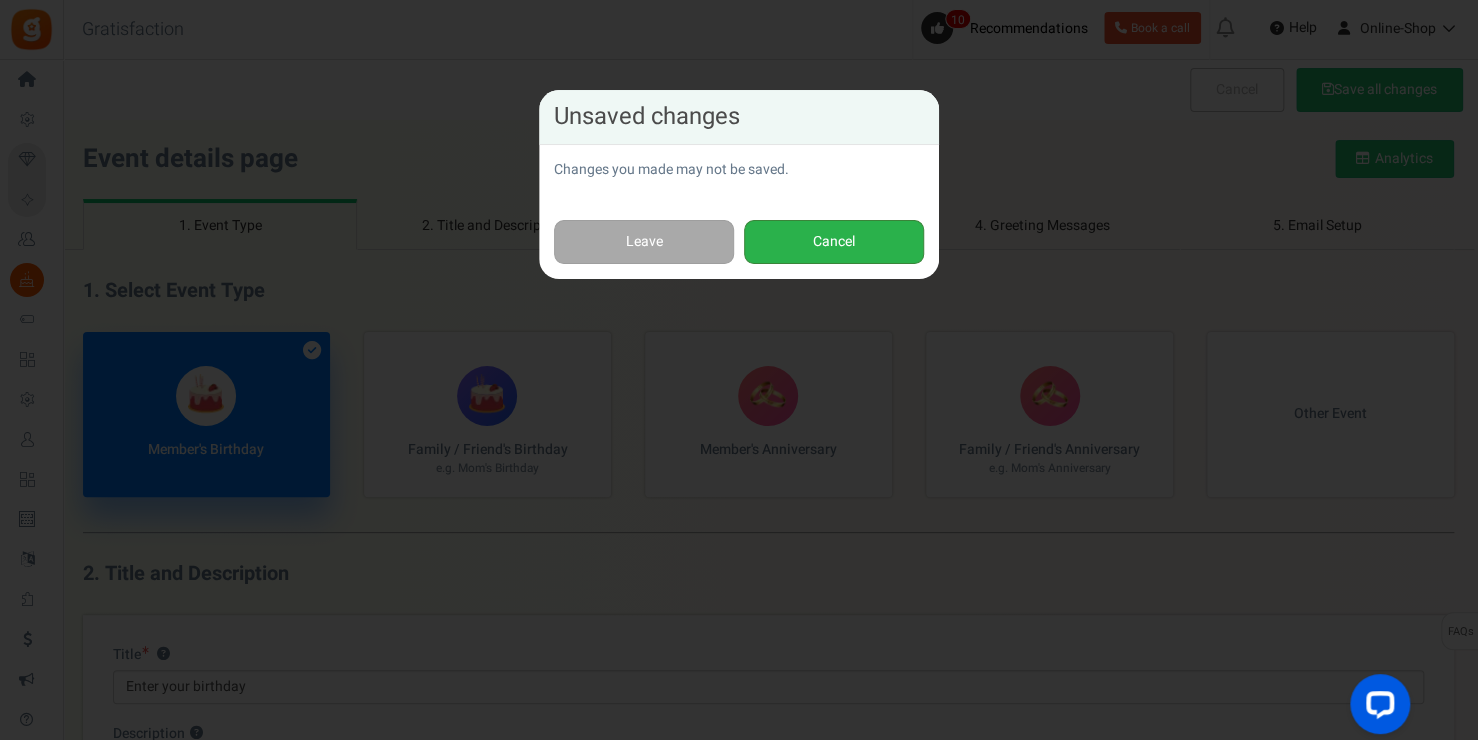 click on "Cancel" at bounding box center [834, 242] 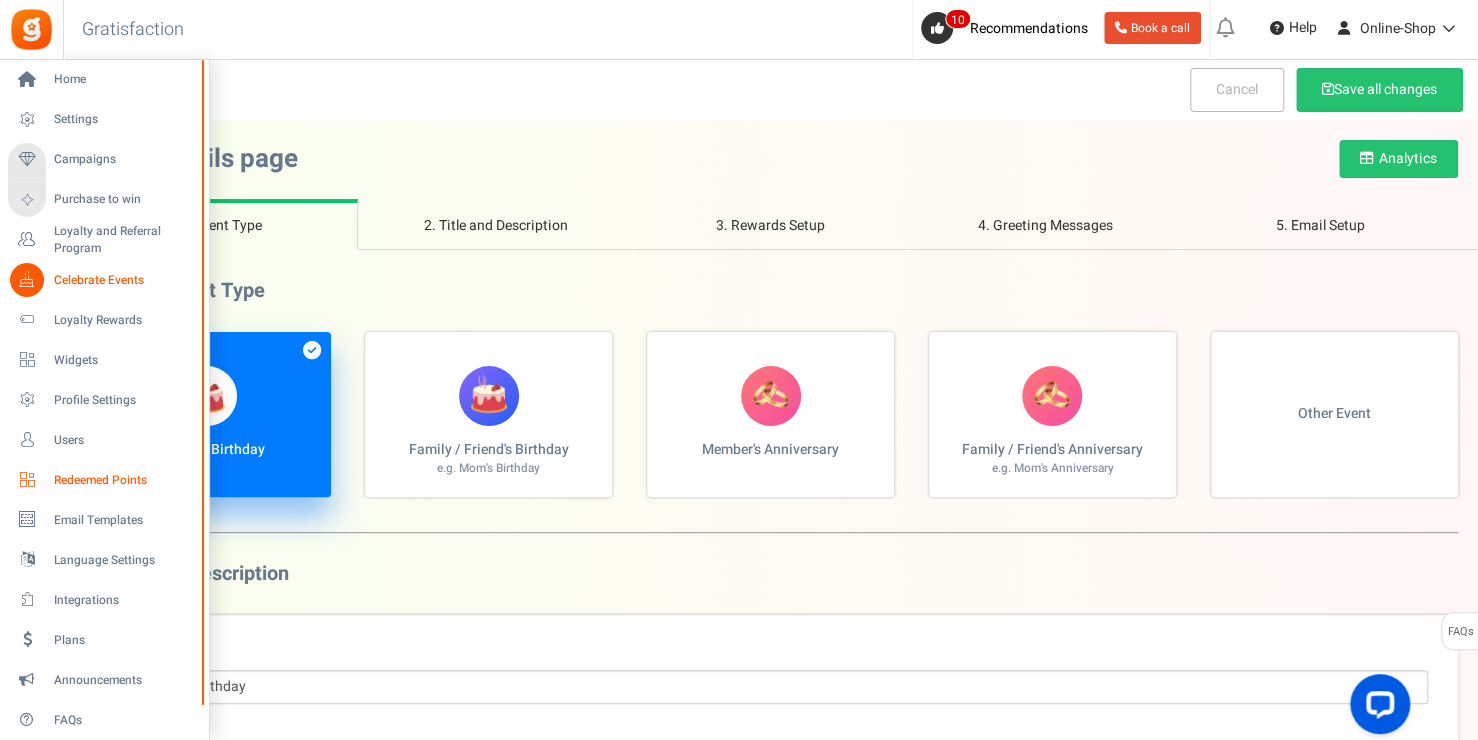 click on "Redeemed Points" at bounding box center [124, 480] 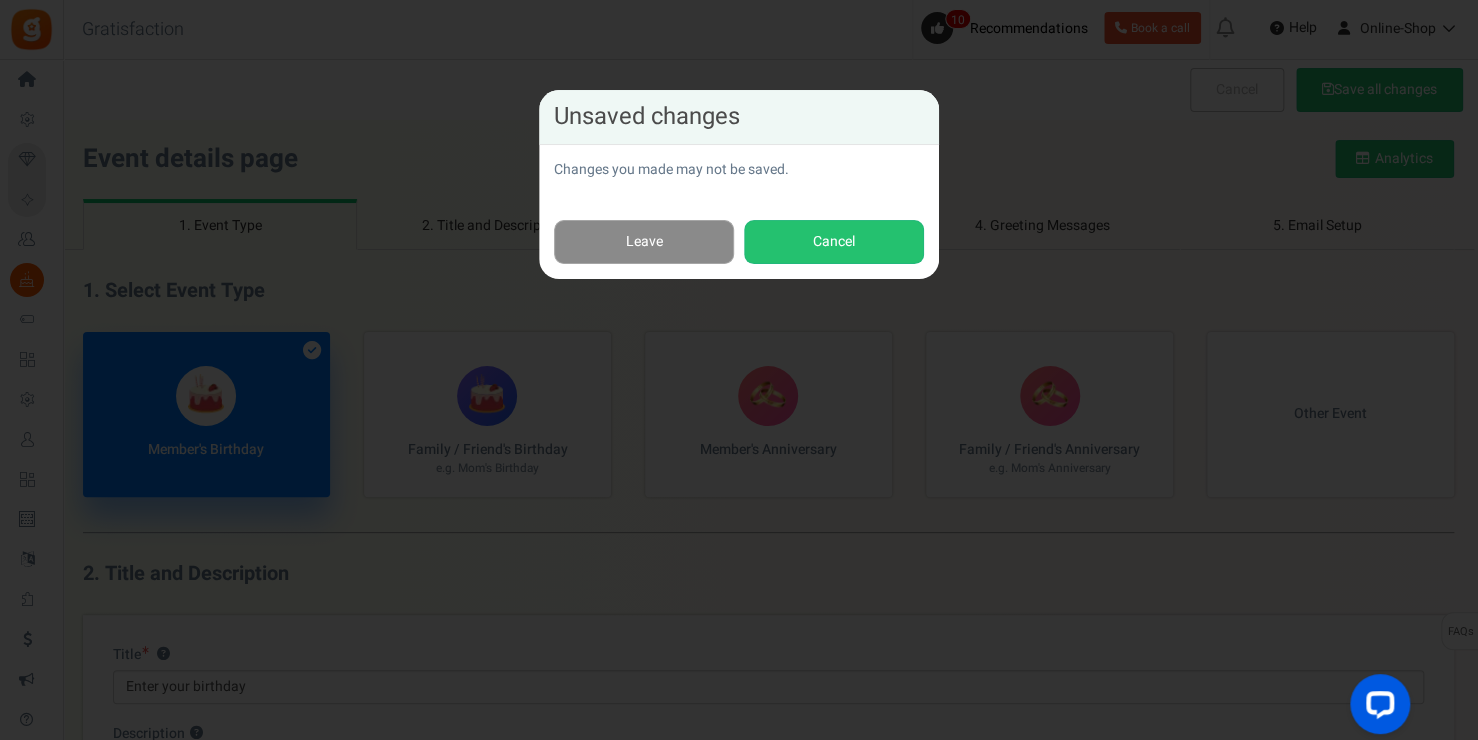 click on "Leave" at bounding box center [644, 242] 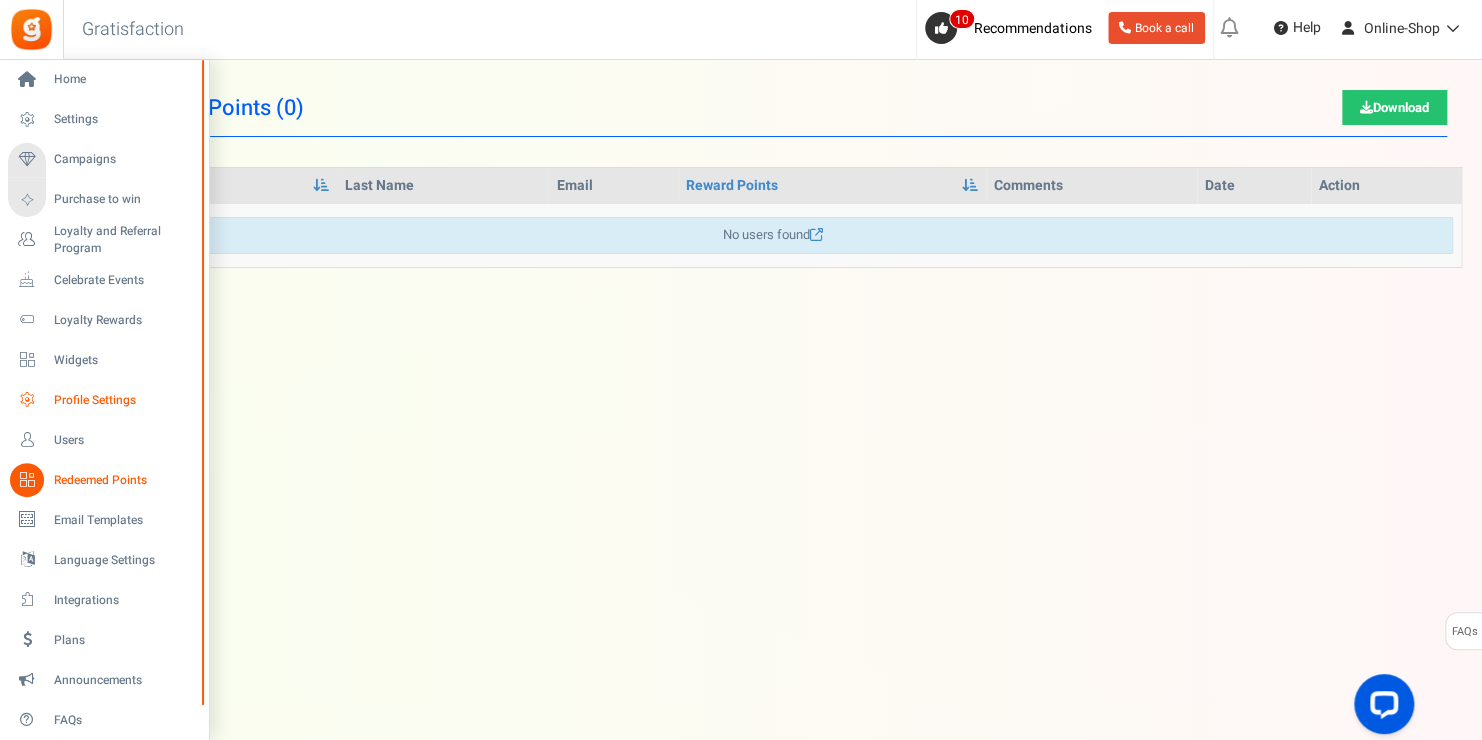 click on "Profile Settings" at bounding box center [124, 400] 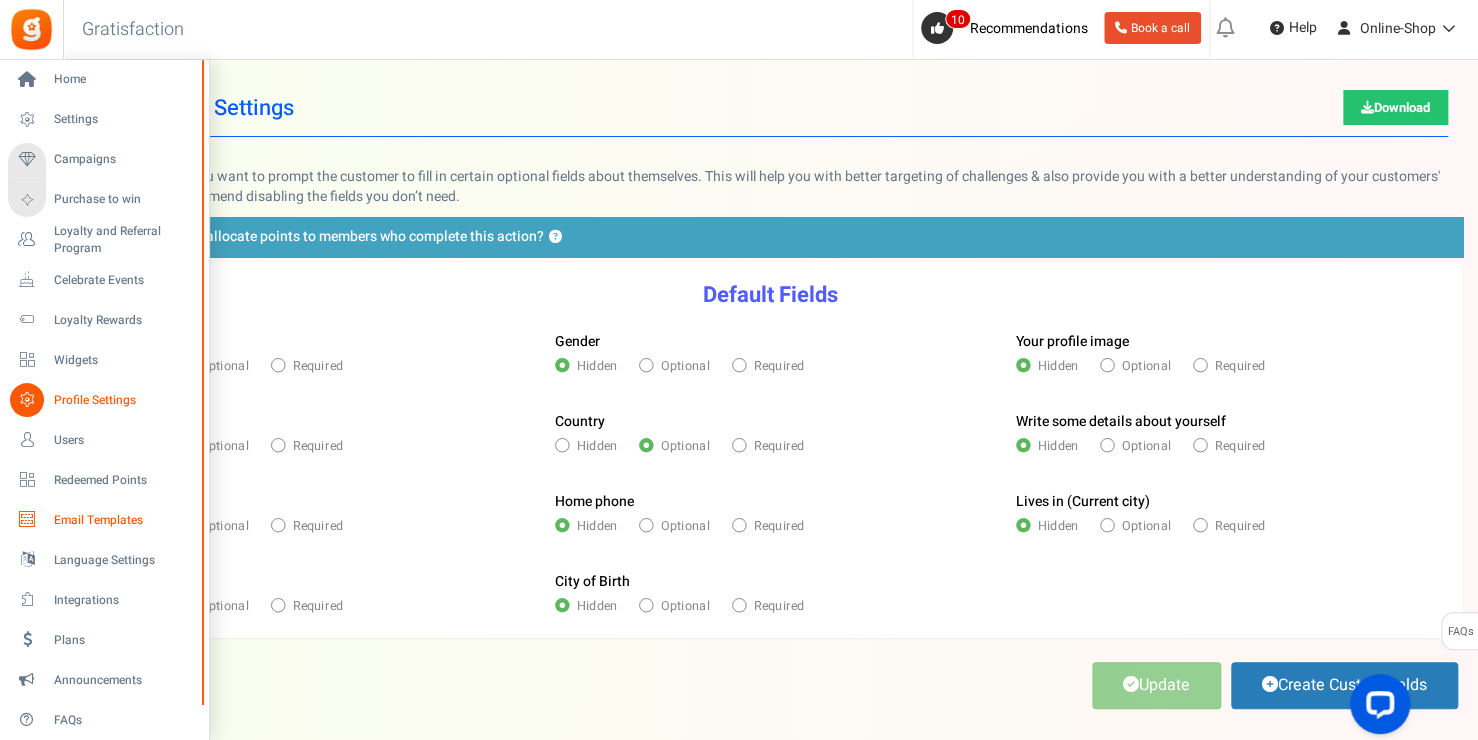 click on "Email Templates" at bounding box center (124, 520) 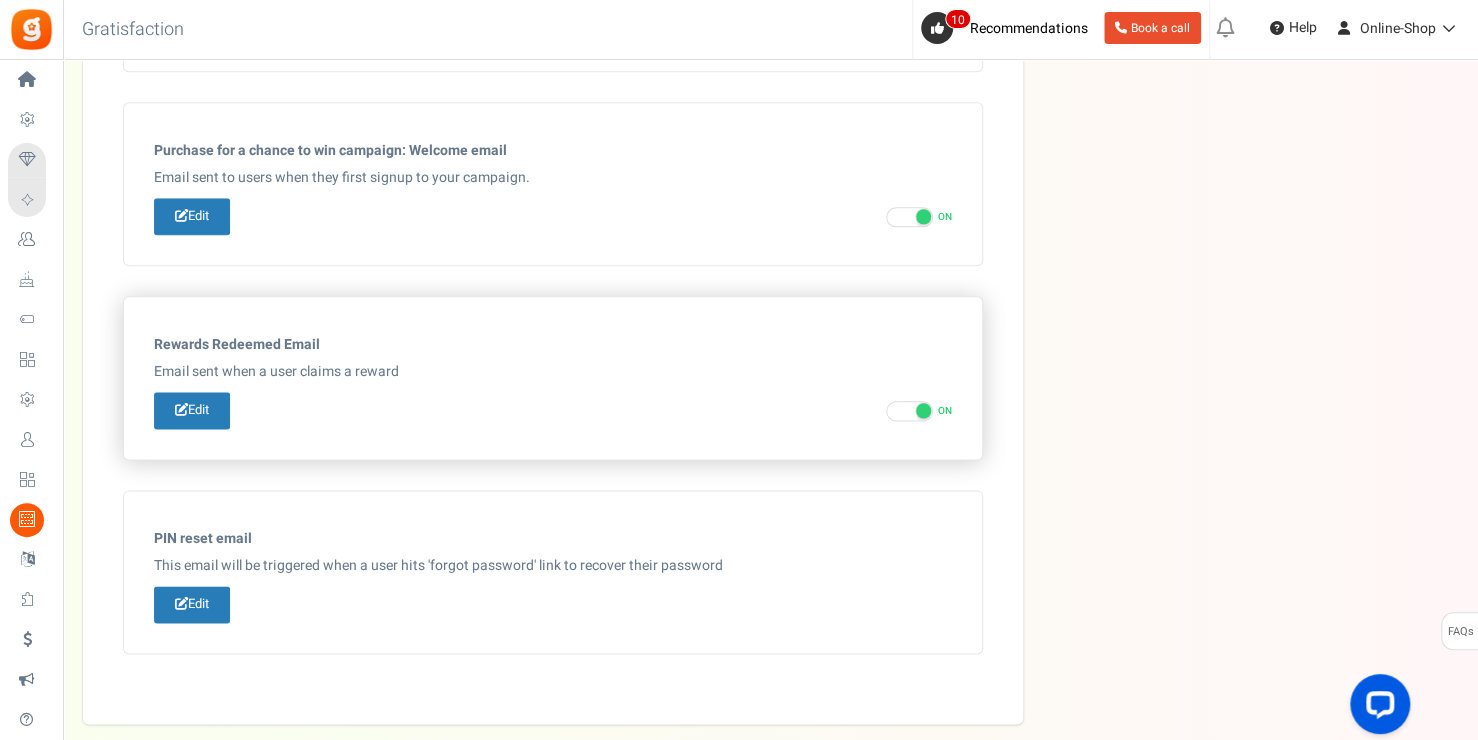 scroll, scrollTop: 978, scrollLeft: 0, axis: vertical 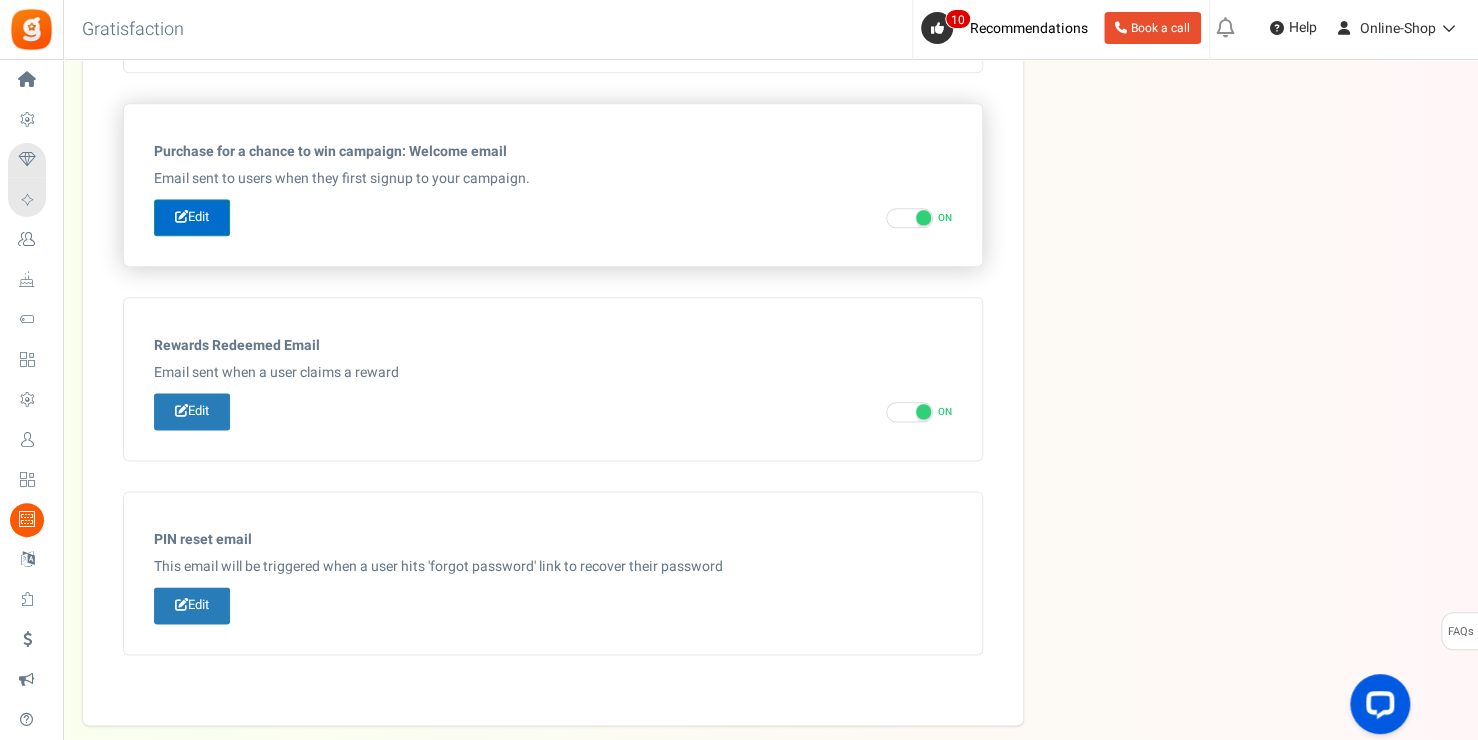 click on "Edit" at bounding box center (192, 217) 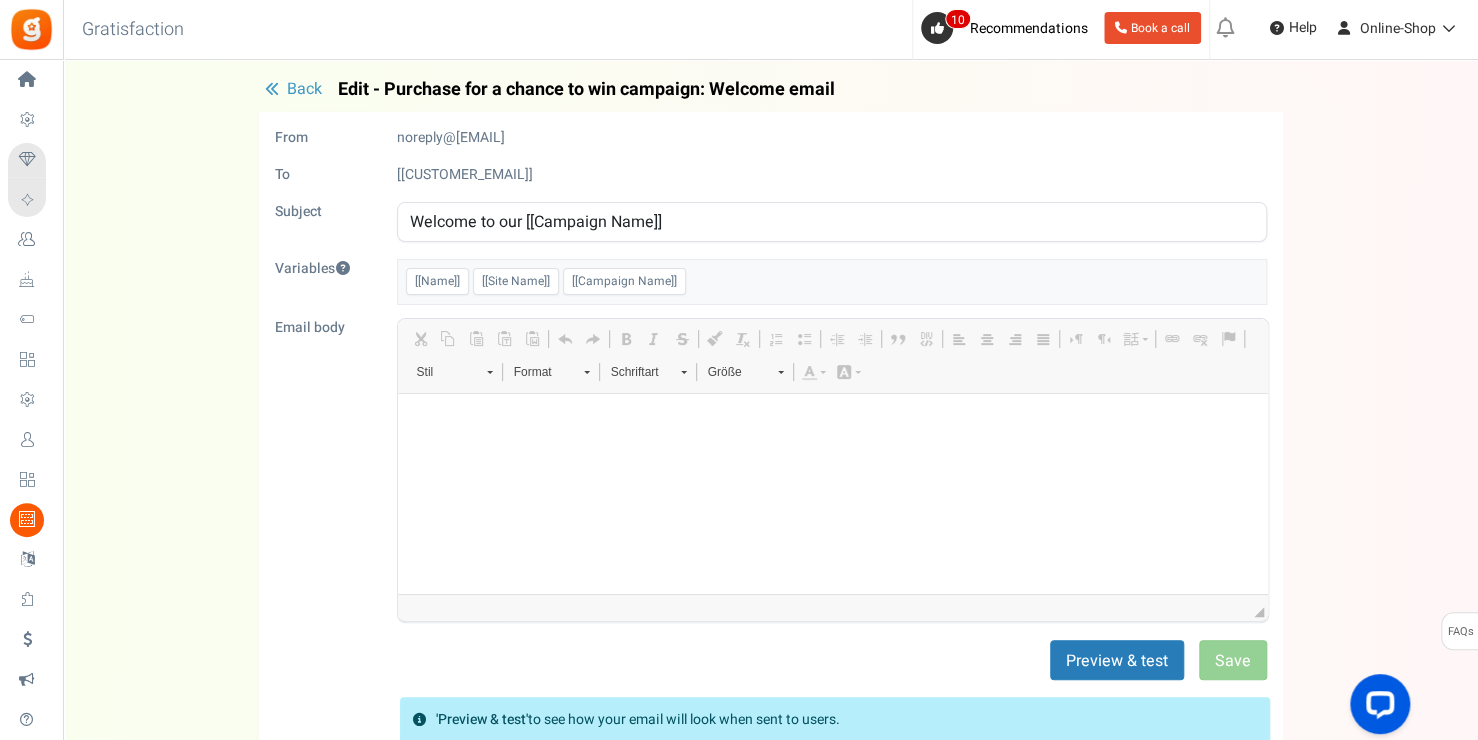scroll, scrollTop: 0, scrollLeft: 0, axis: both 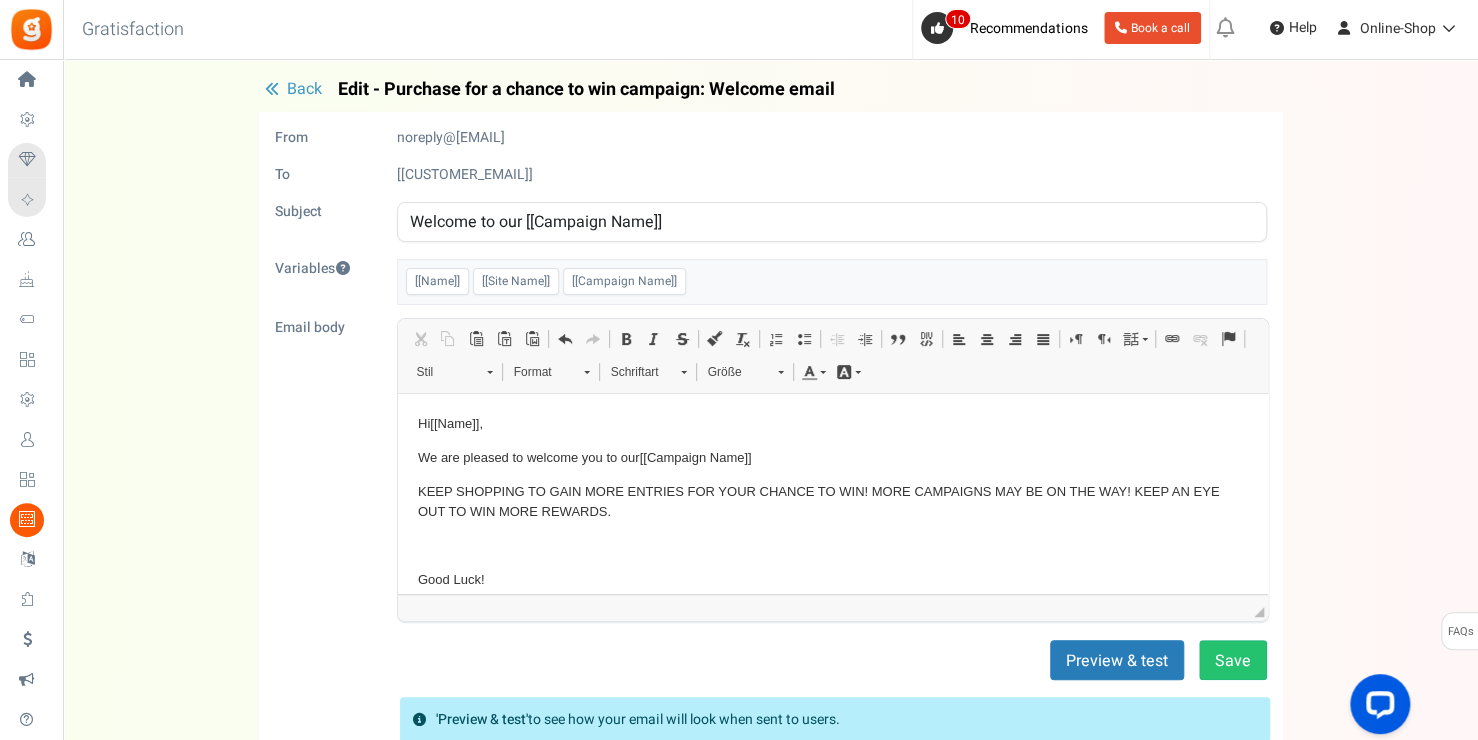 click on "Back" at bounding box center (304, 89) 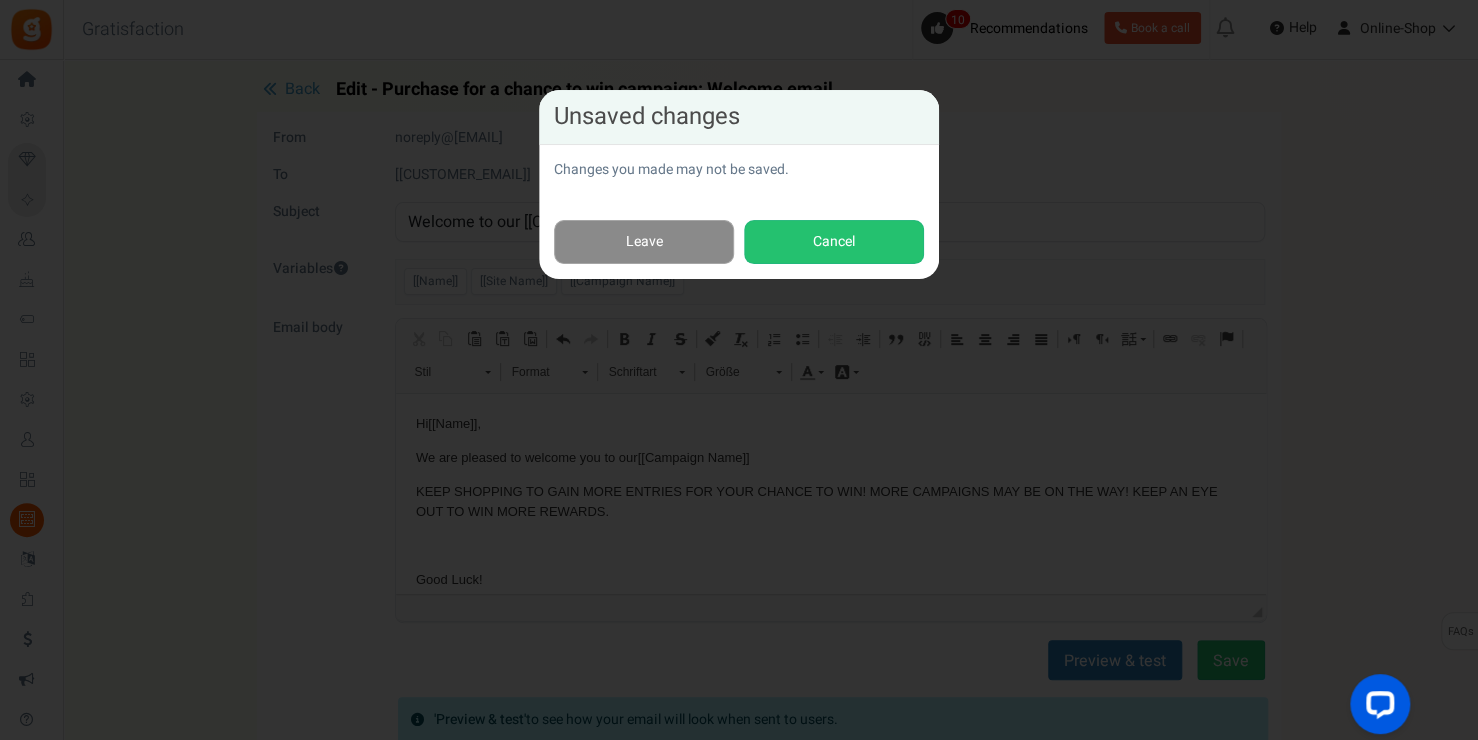 click on "Leave" at bounding box center [644, 242] 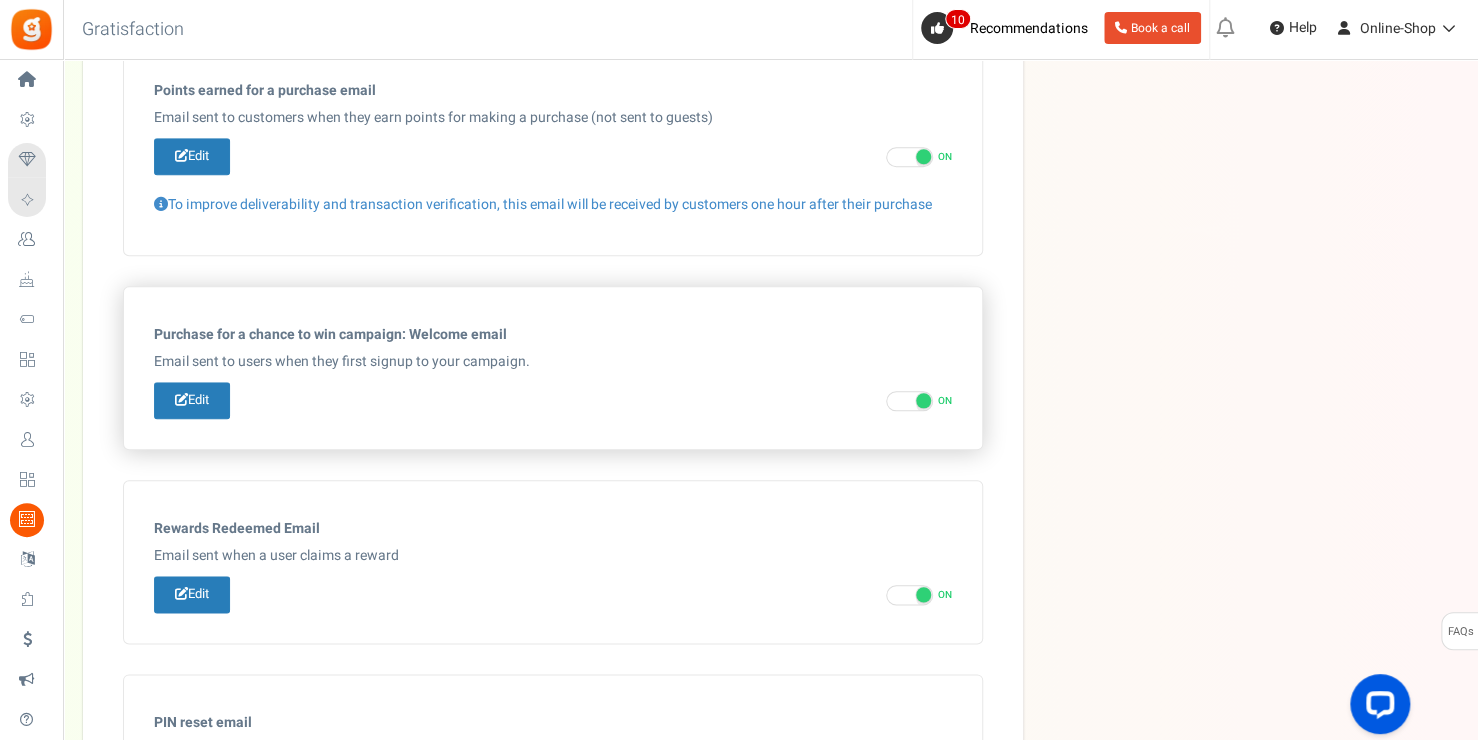 scroll, scrollTop: 697, scrollLeft: 0, axis: vertical 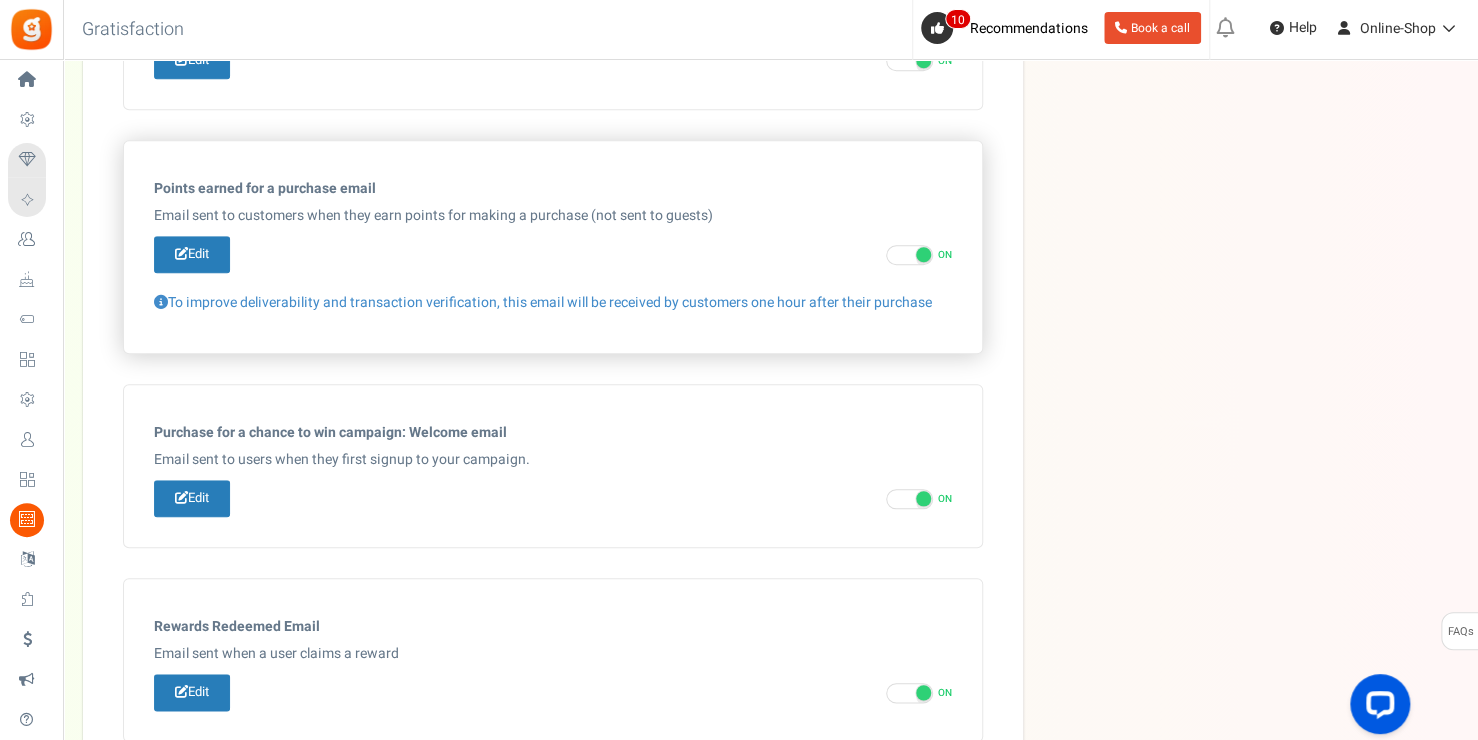 click on "Points earned for a purchase email
Some products are excluded from earning points.  You may want to edit this email to inform your customers about the excluded products
Email sent to customers when they earn points for making a purchase (not sent to guests)
Email notification will not be sent to your customers.
Edit
ON OFF Turn OFF this email?" at bounding box center (553, 247) 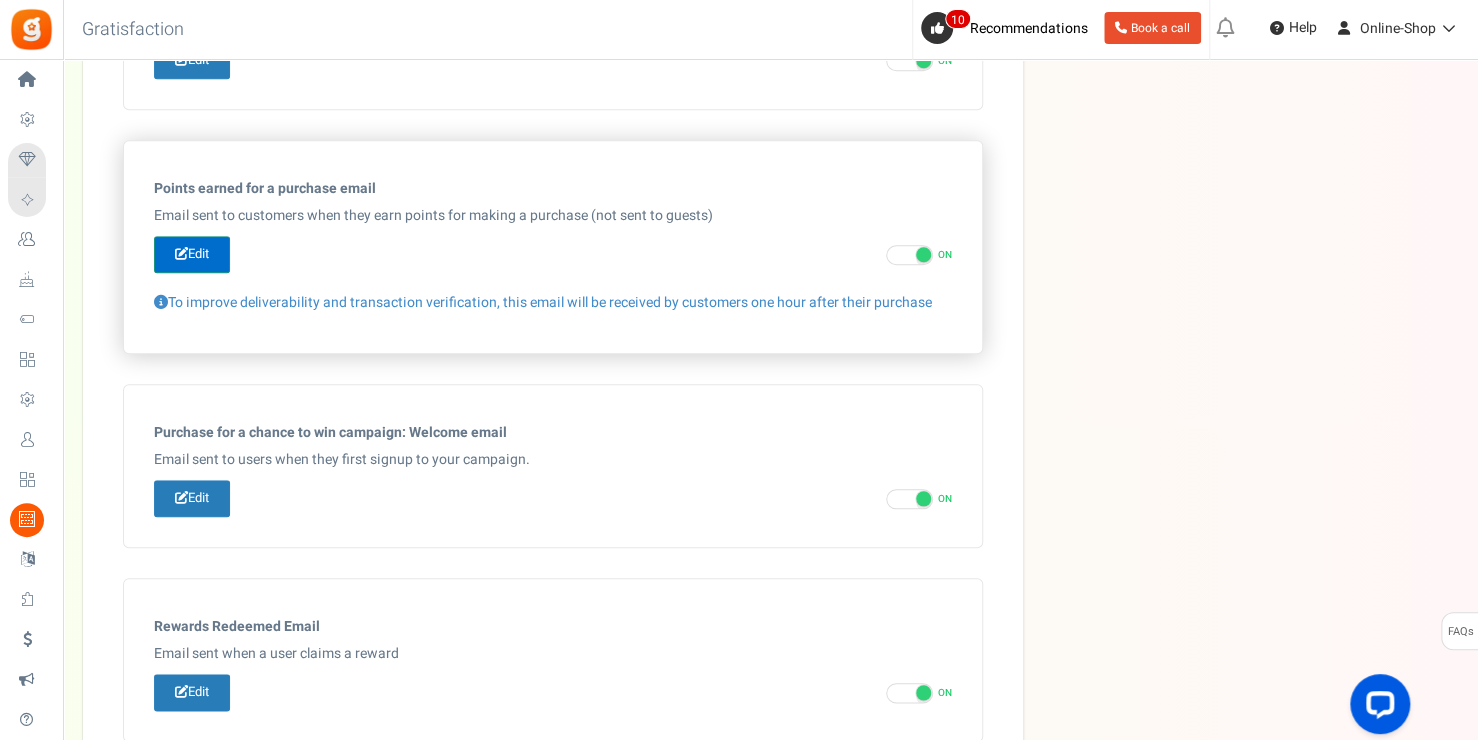 click on "Edit" at bounding box center (192, 254) 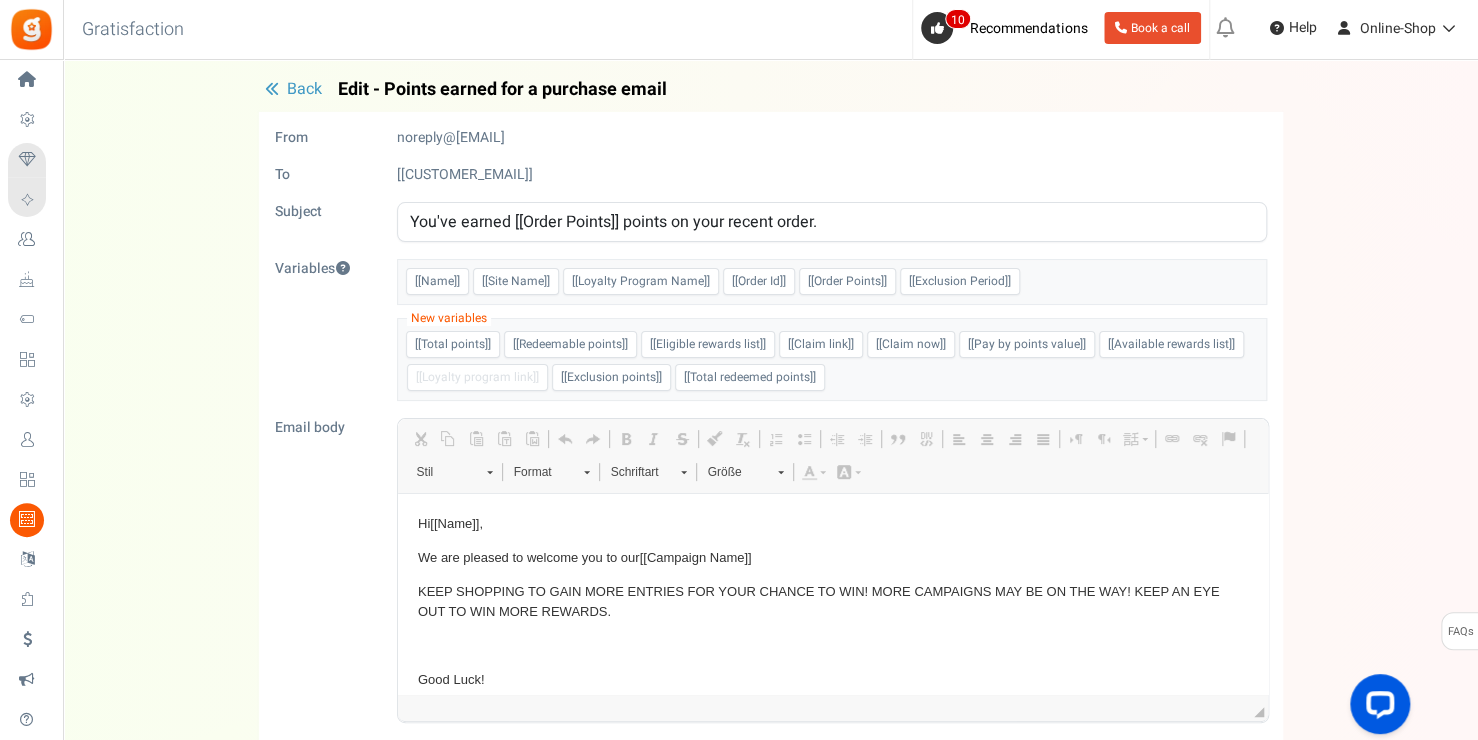 scroll, scrollTop: 0, scrollLeft: 0, axis: both 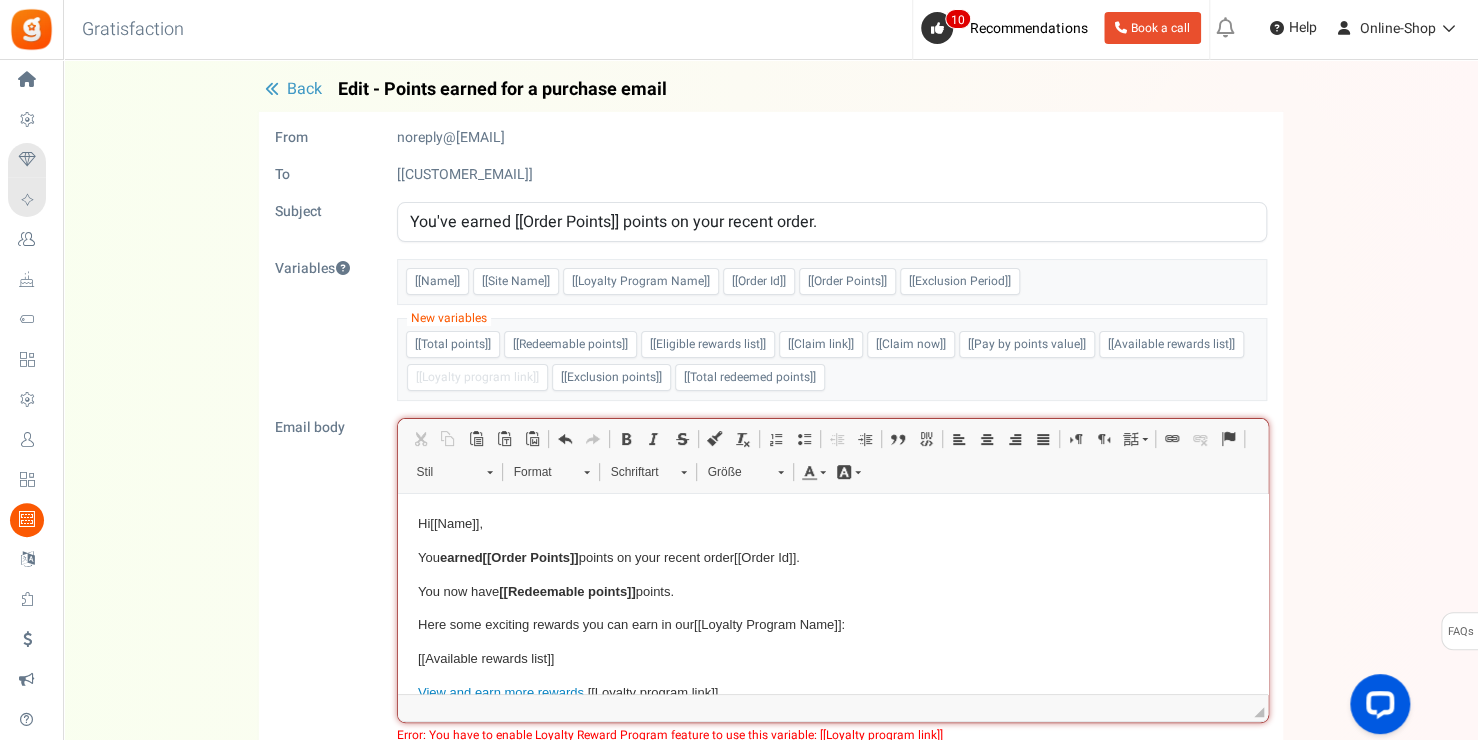 click at bounding box center [272, 89] 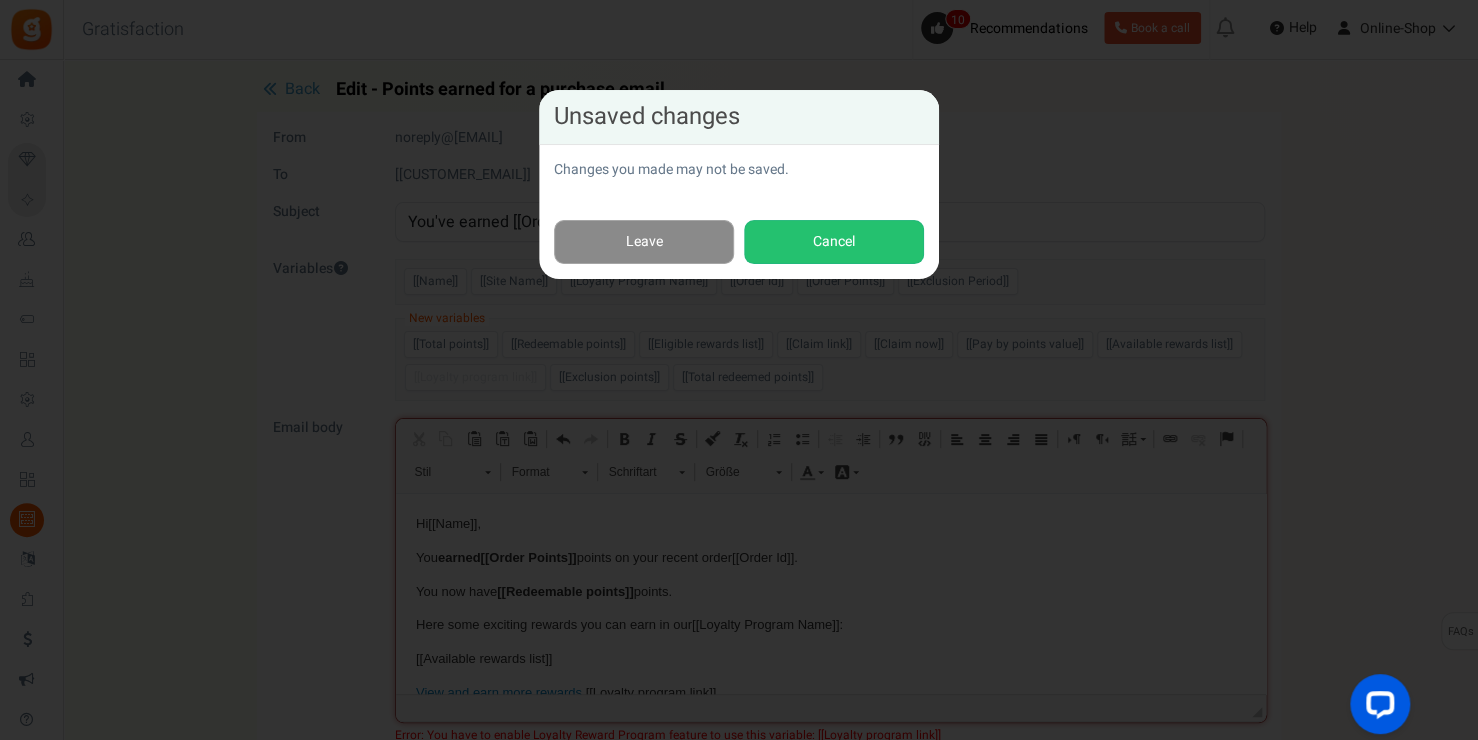 click on "Leave" at bounding box center (644, 242) 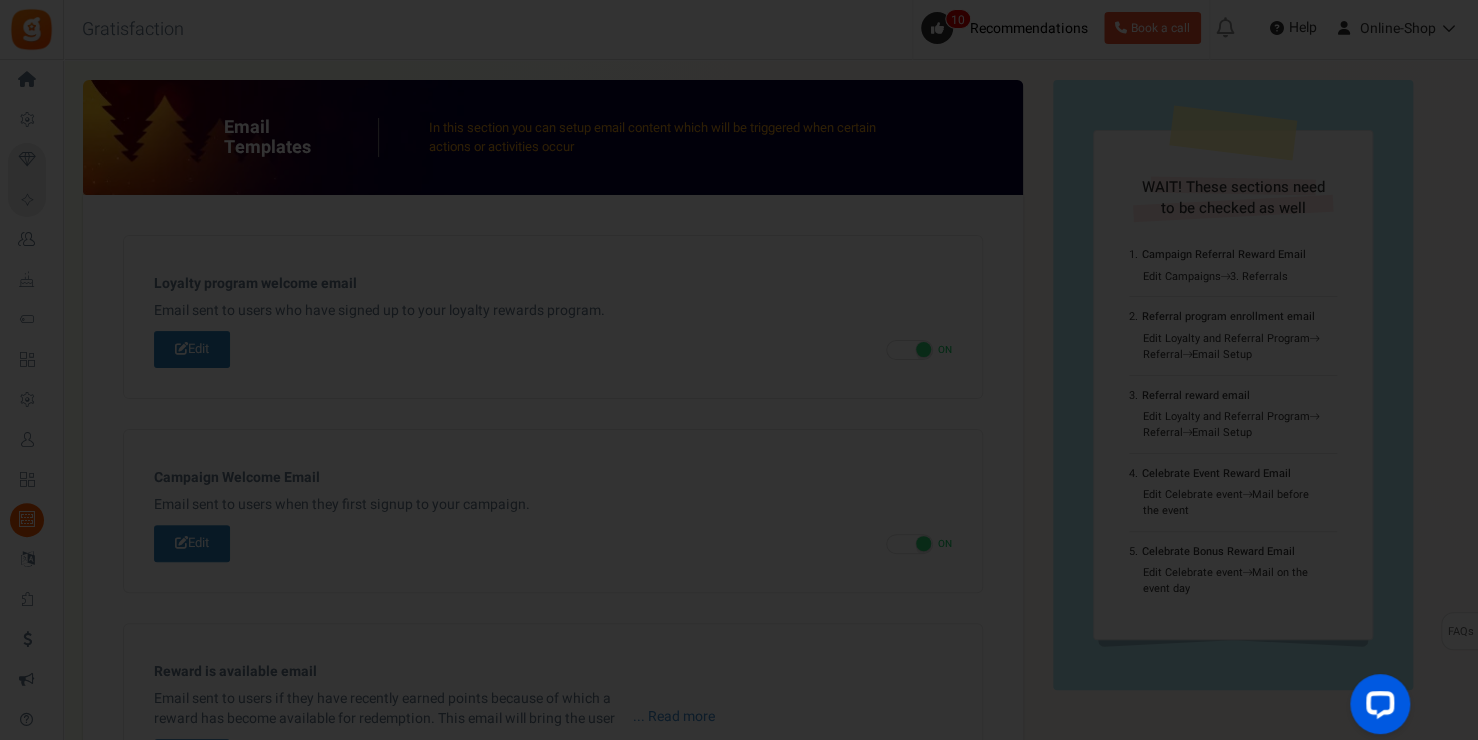 scroll, scrollTop: 754, scrollLeft: 0, axis: vertical 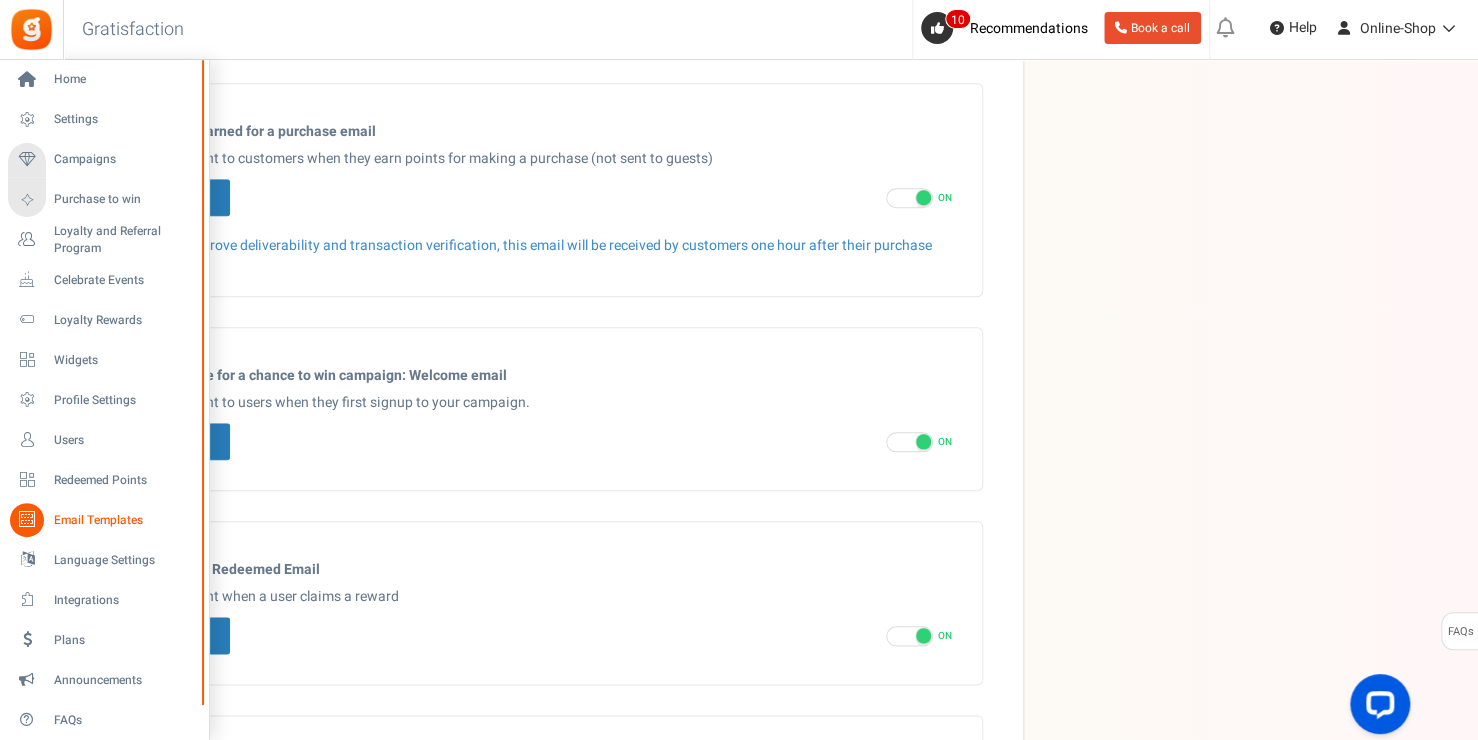 click on "Language Settings" at bounding box center (104, 560) 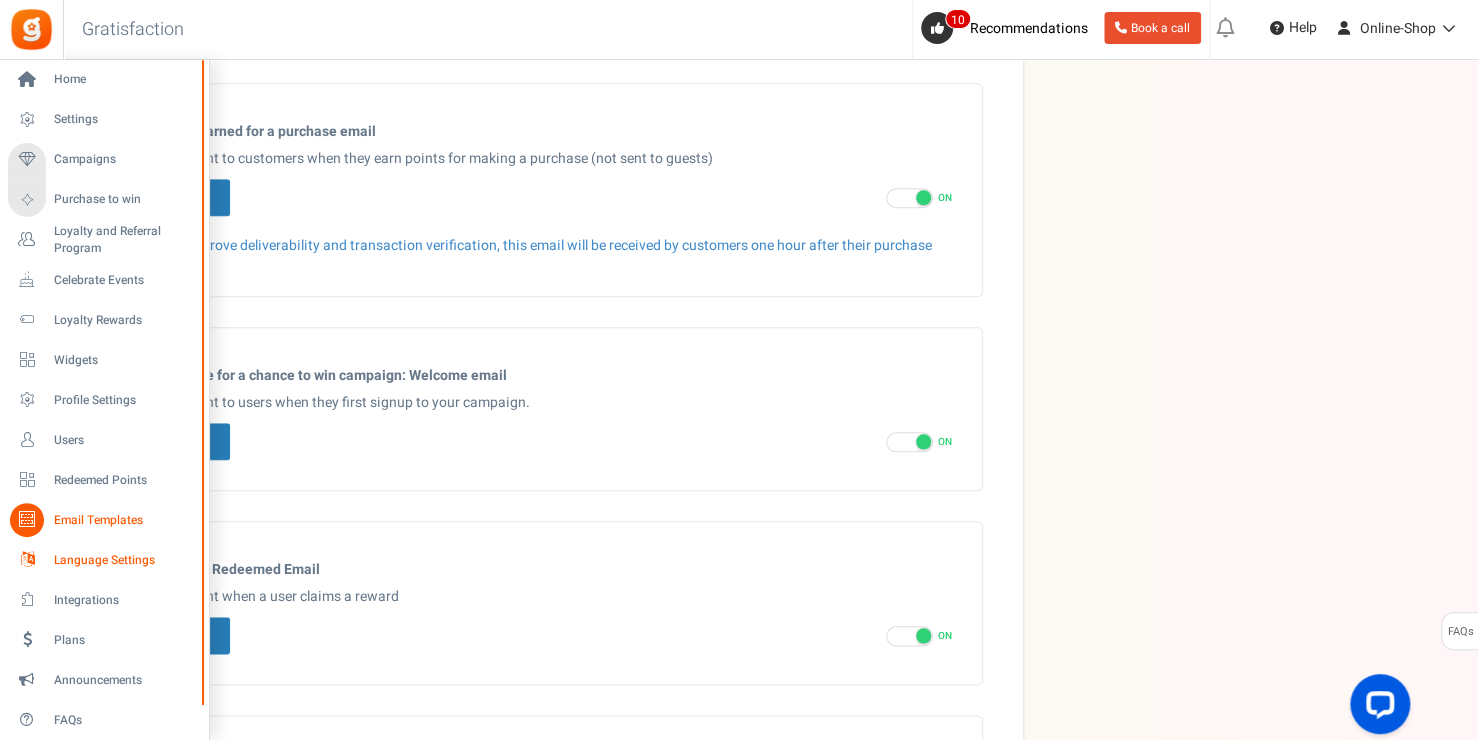 click on "Language Settings" at bounding box center (124, 560) 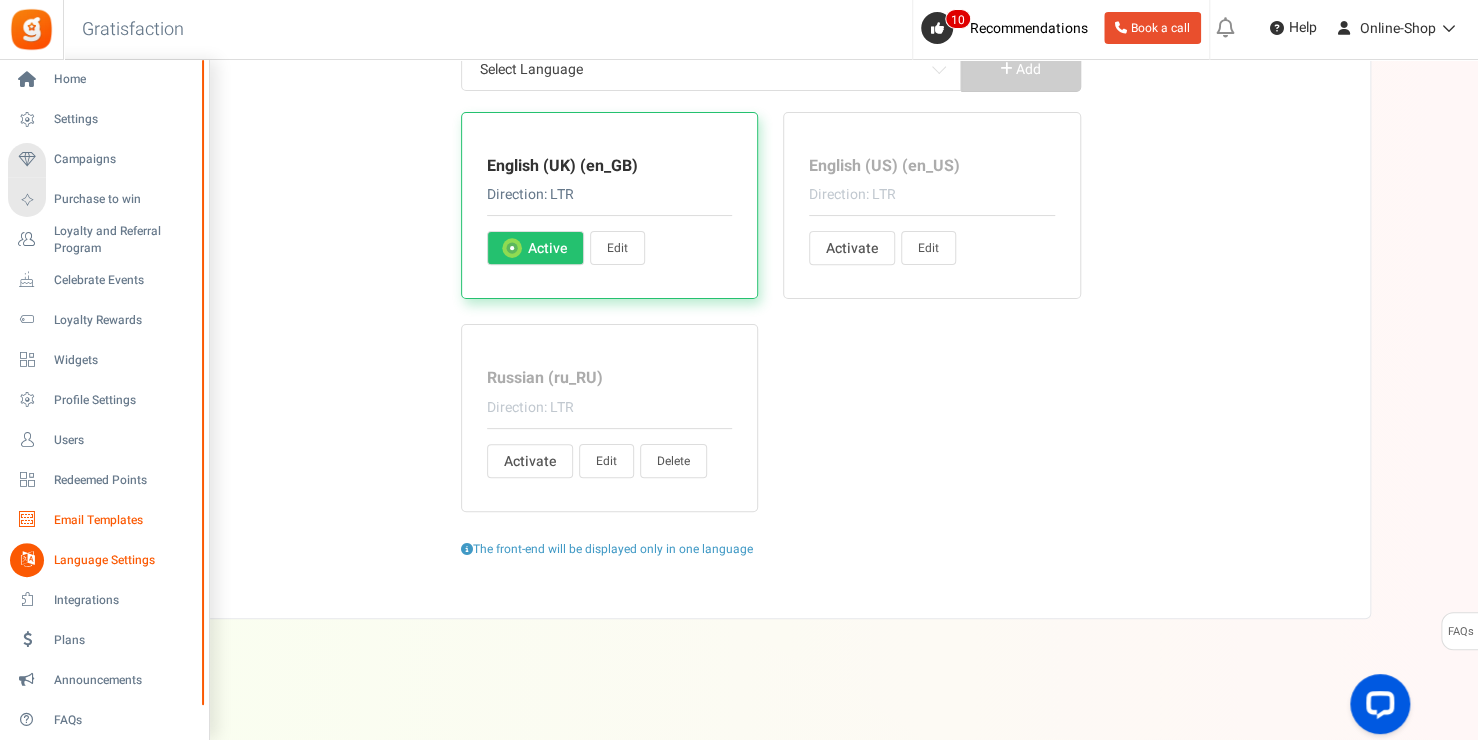 scroll, scrollTop: 0, scrollLeft: 0, axis: both 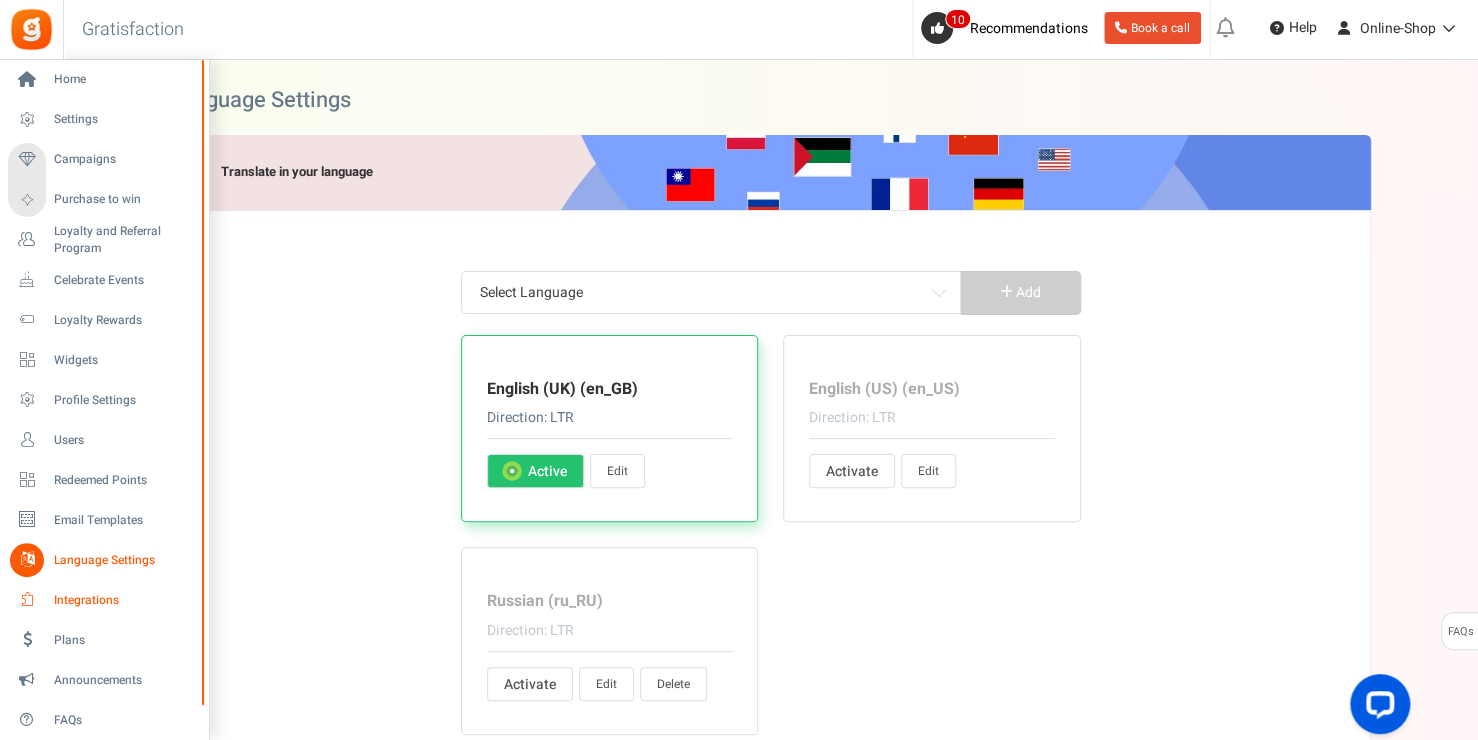 click on "Integrations" at bounding box center [124, 600] 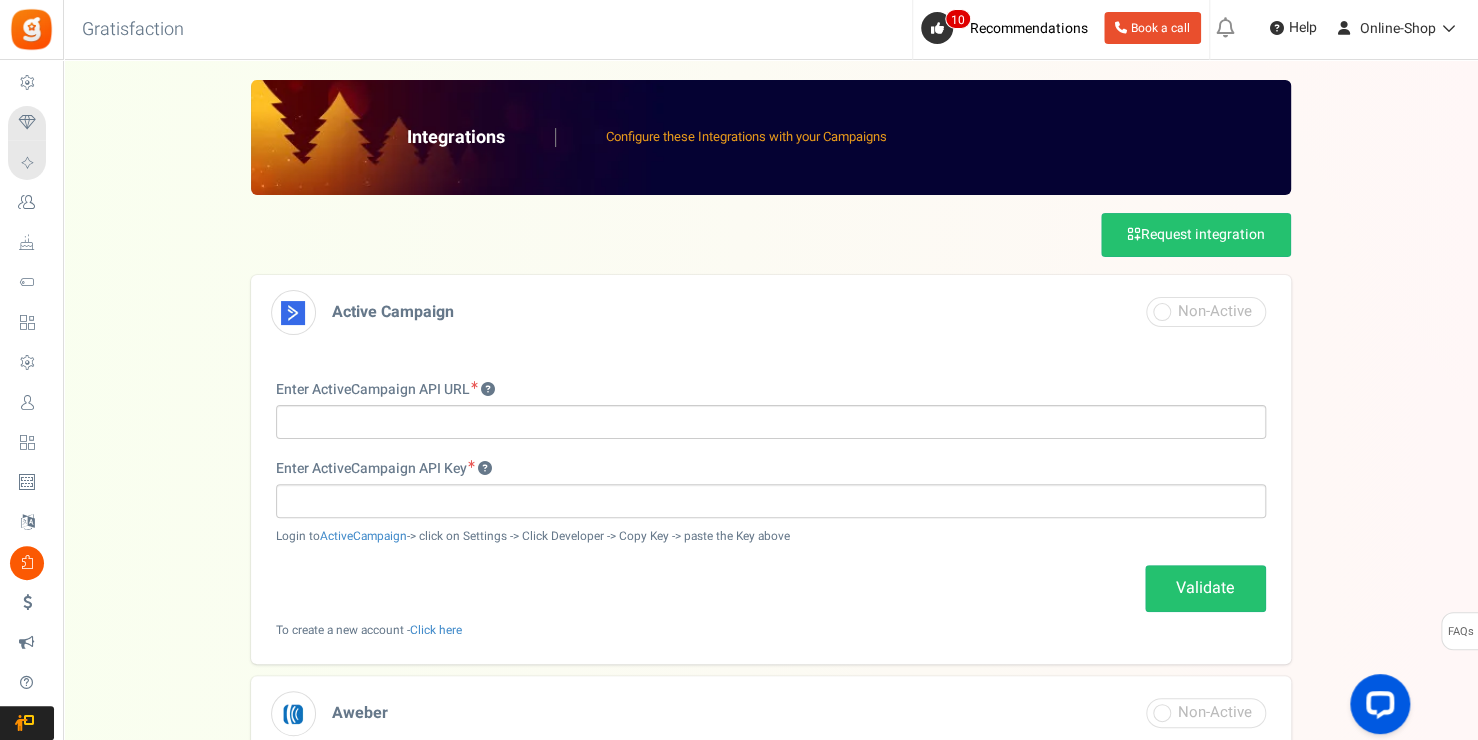 click on "Widgets" at bounding box center [0, 0] 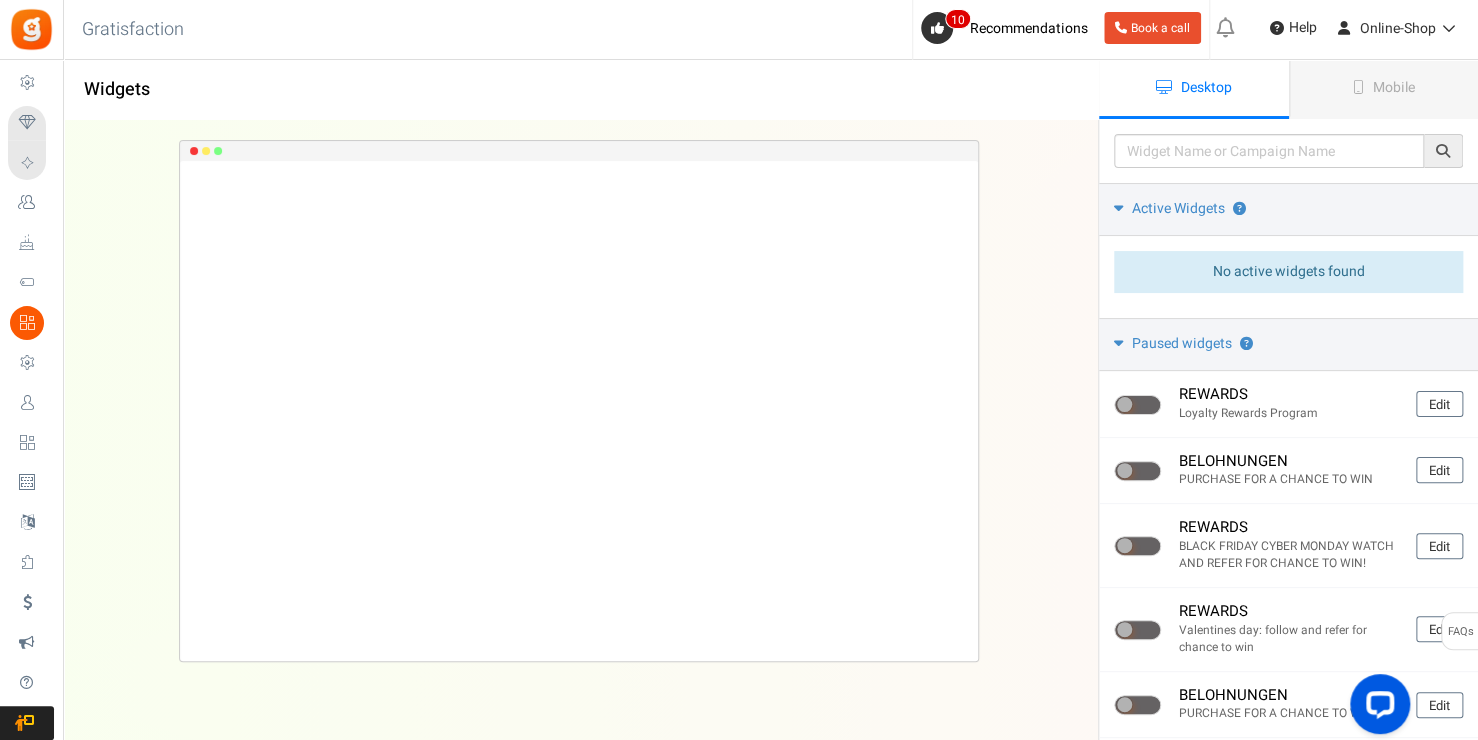 scroll, scrollTop: 0, scrollLeft: 0, axis: both 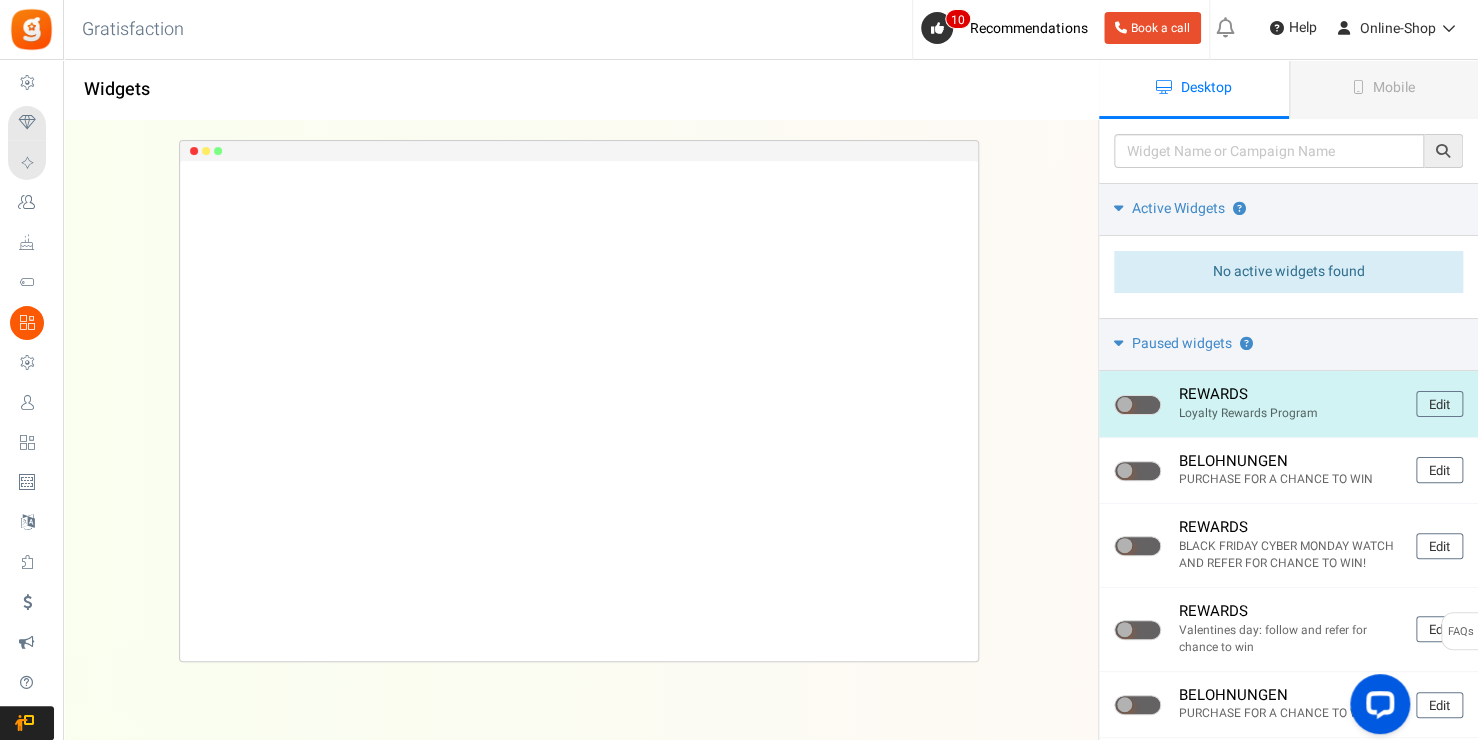 click at bounding box center (1137, 405) 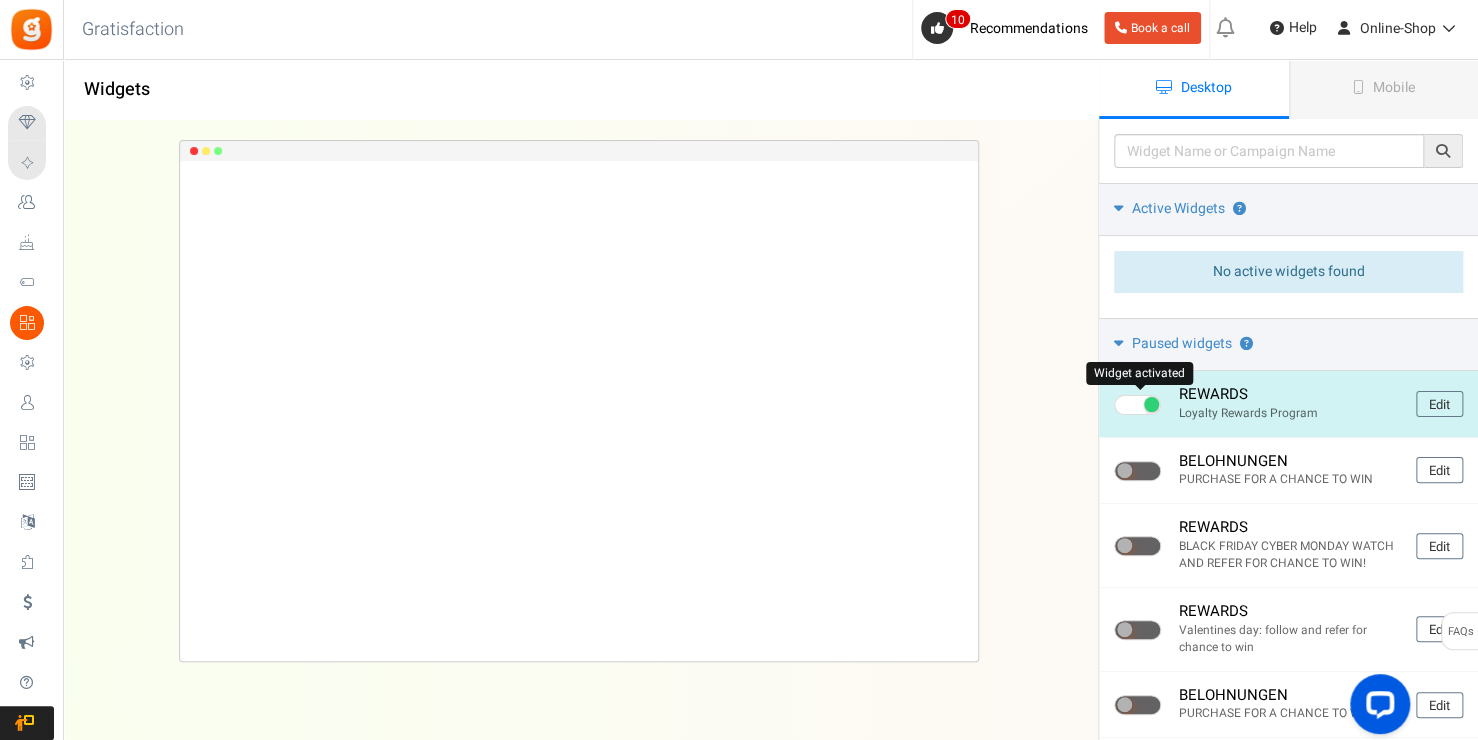 click at bounding box center (1137, 405) 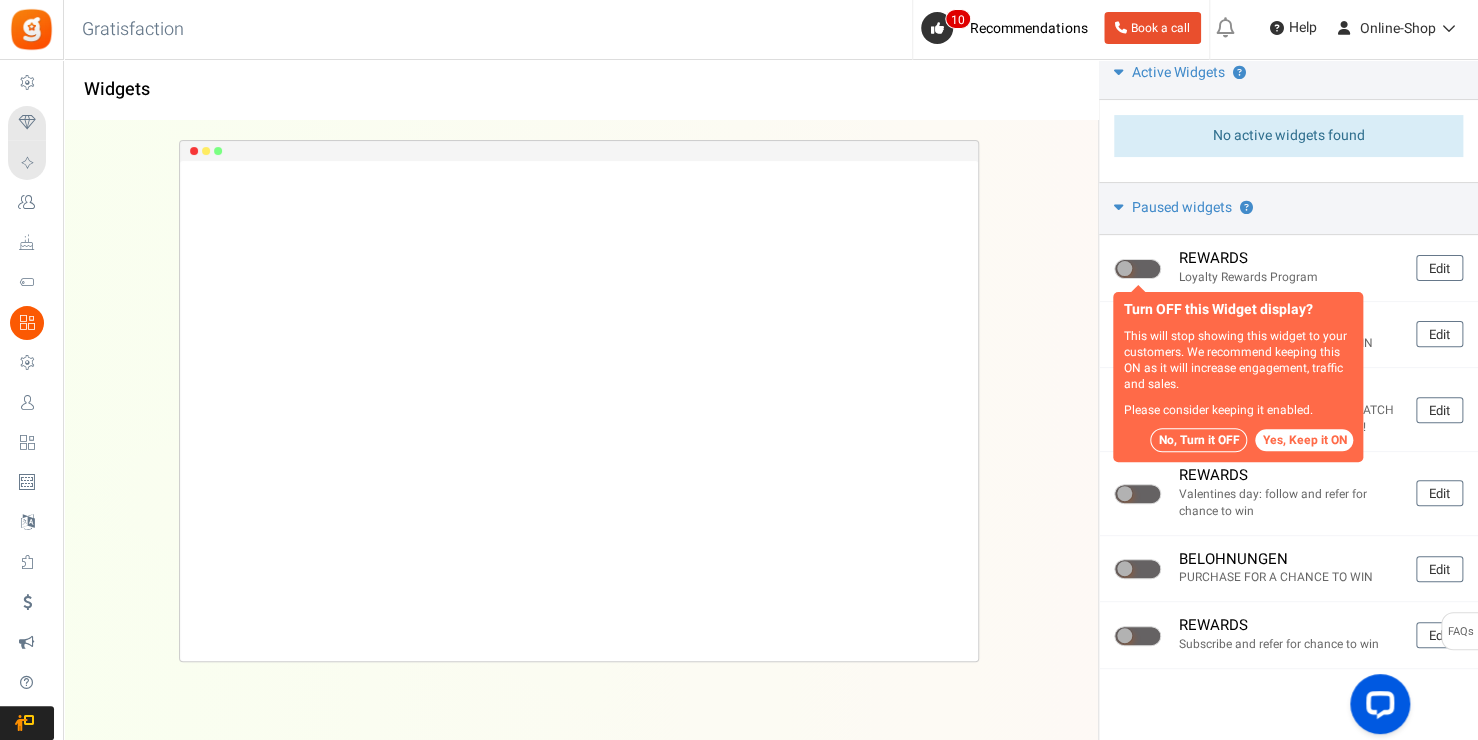 scroll, scrollTop: 0, scrollLeft: 0, axis: both 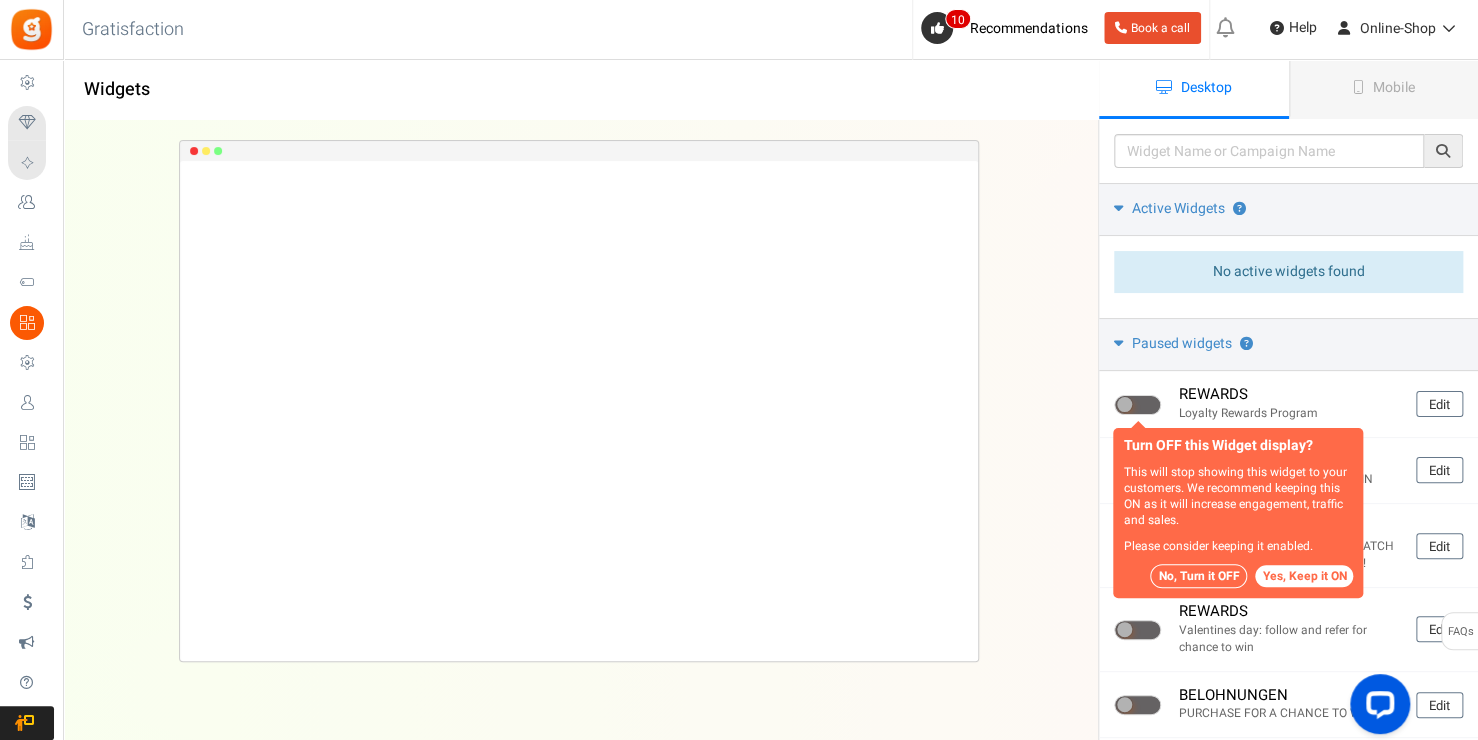 click on "Yes, Keep it ON" at bounding box center (1304, 576) 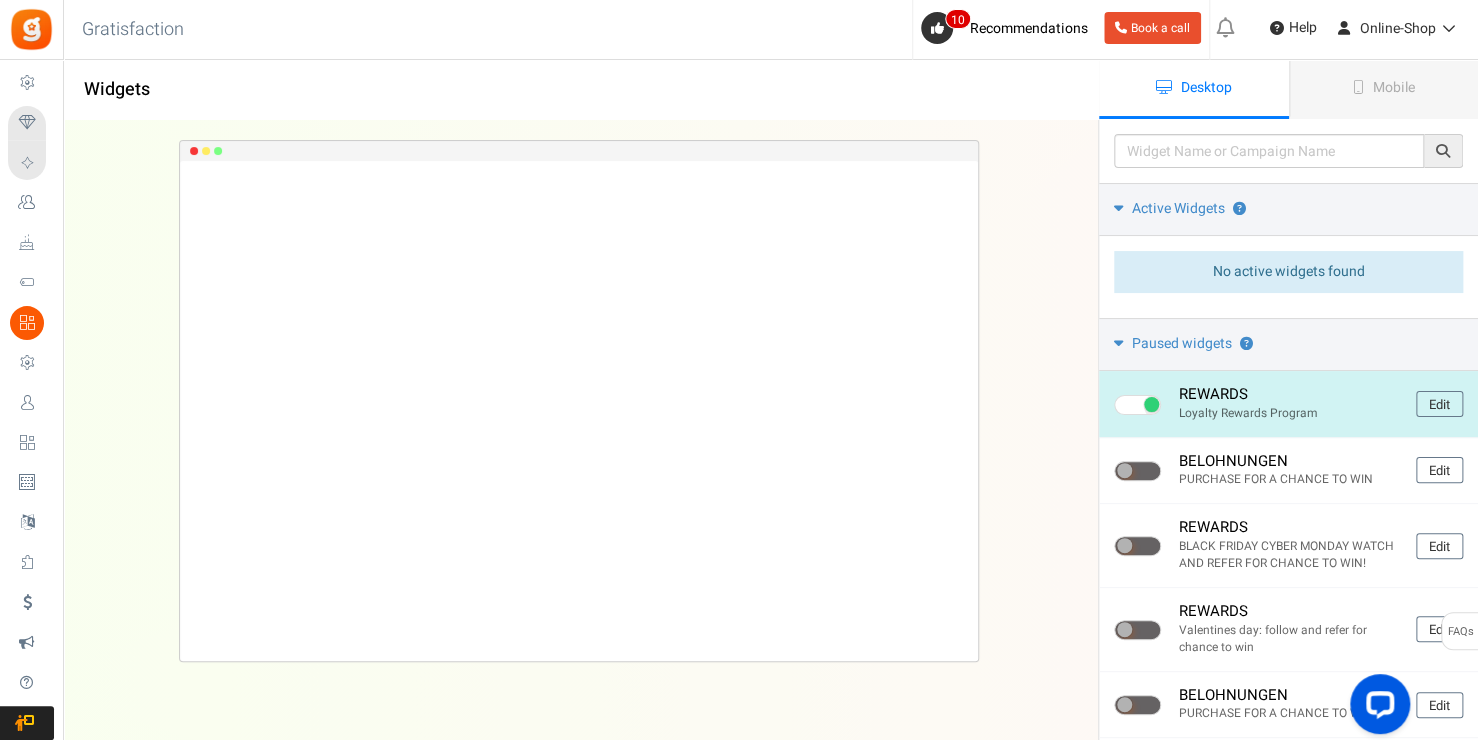 click at bounding box center (1139, 403) 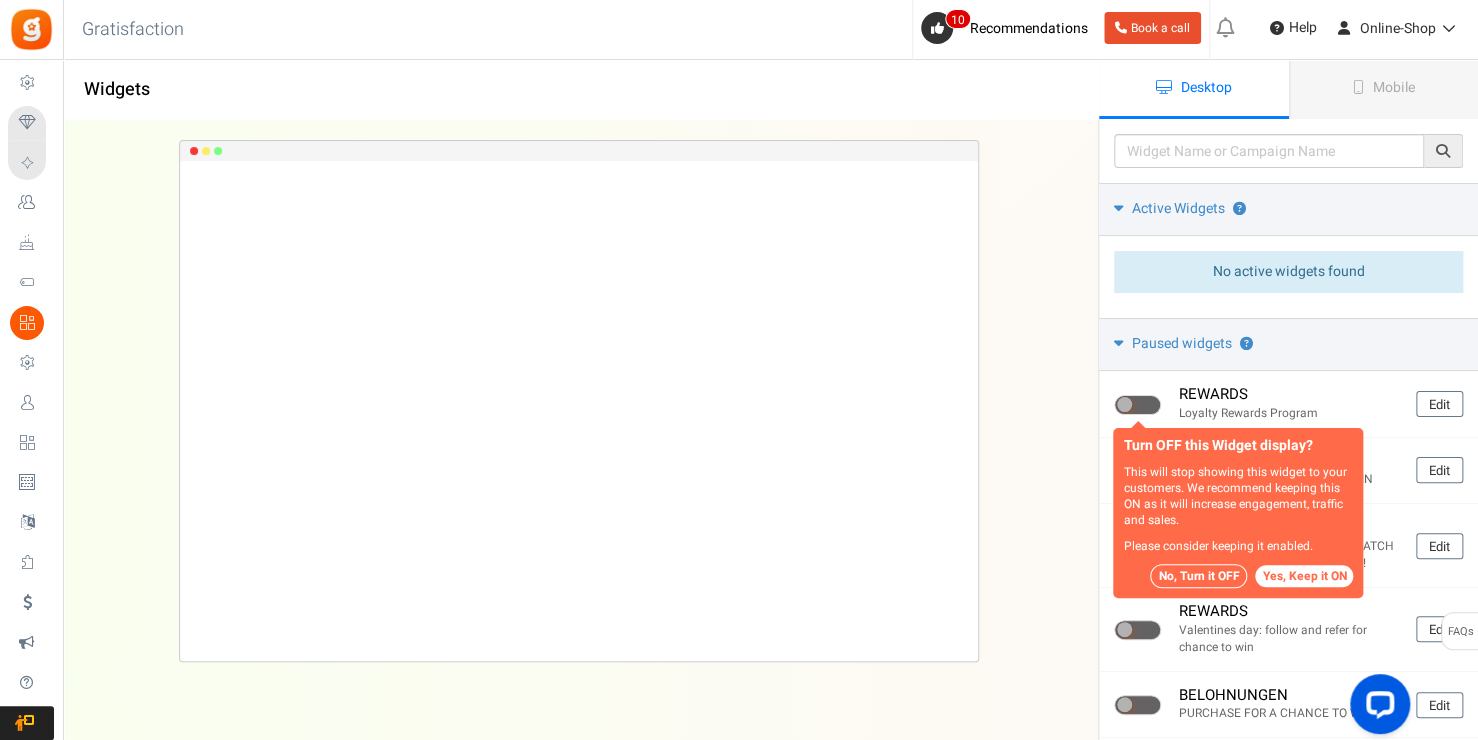 click on "No, Turn it OFF" at bounding box center (1198, 576) 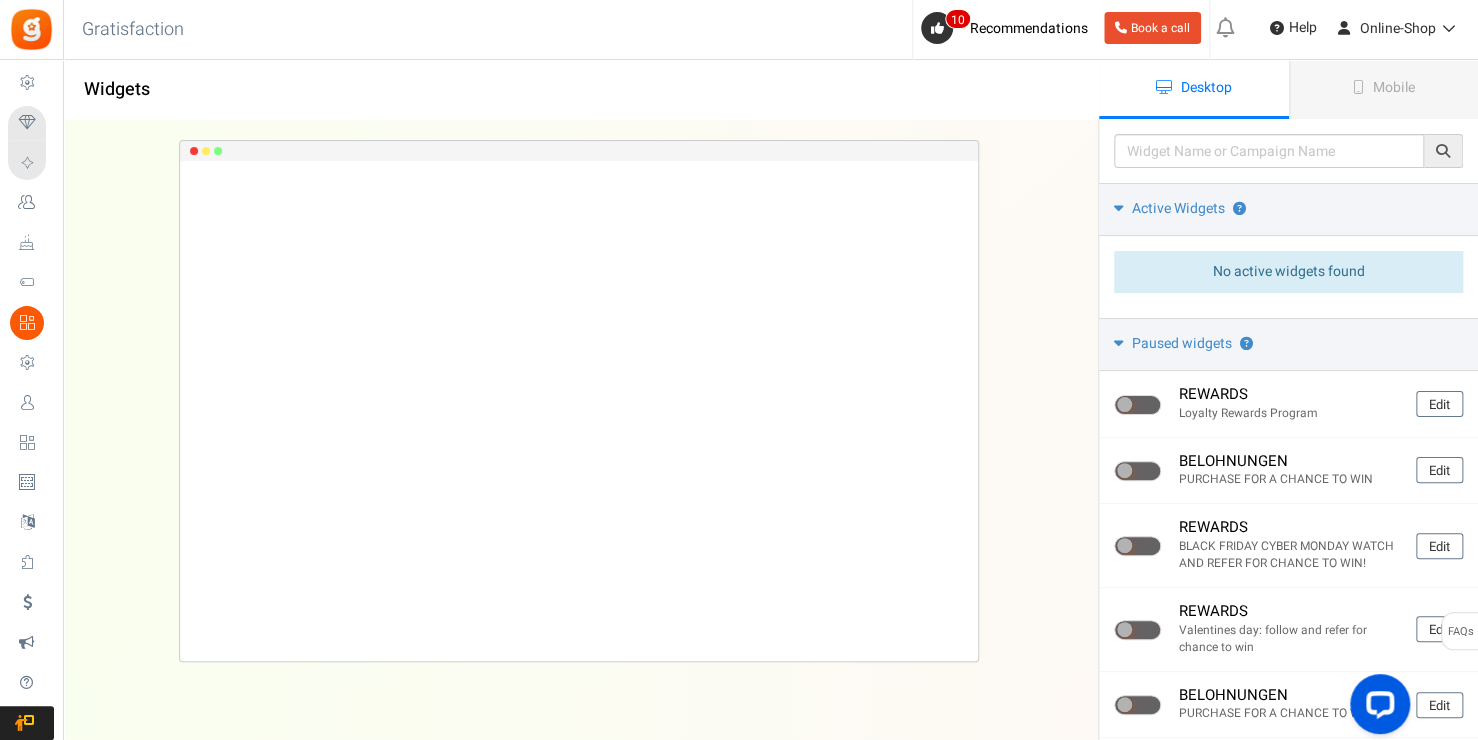 click on "No active widgets found
No paused widgets found" at bounding box center [1288, 277] 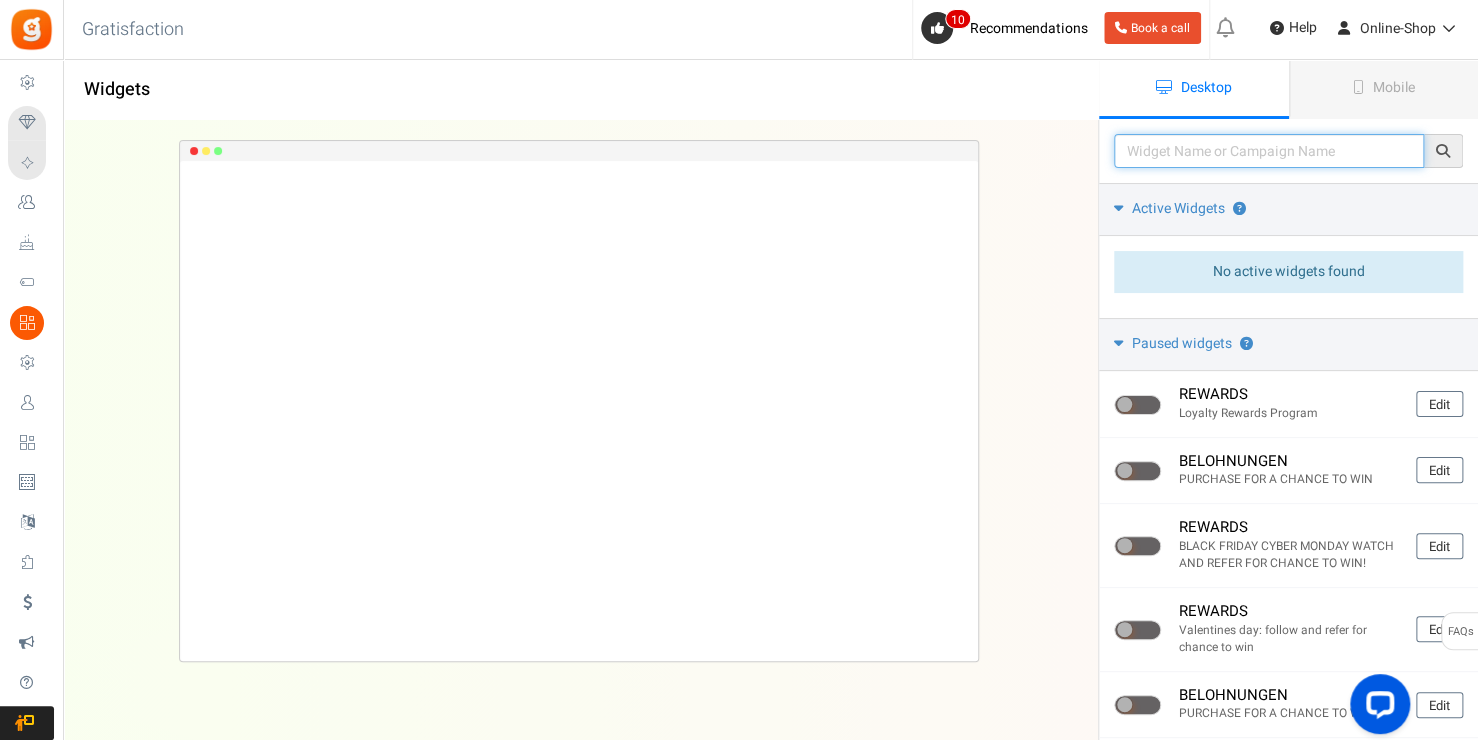 click at bounding box center (1269, 151) 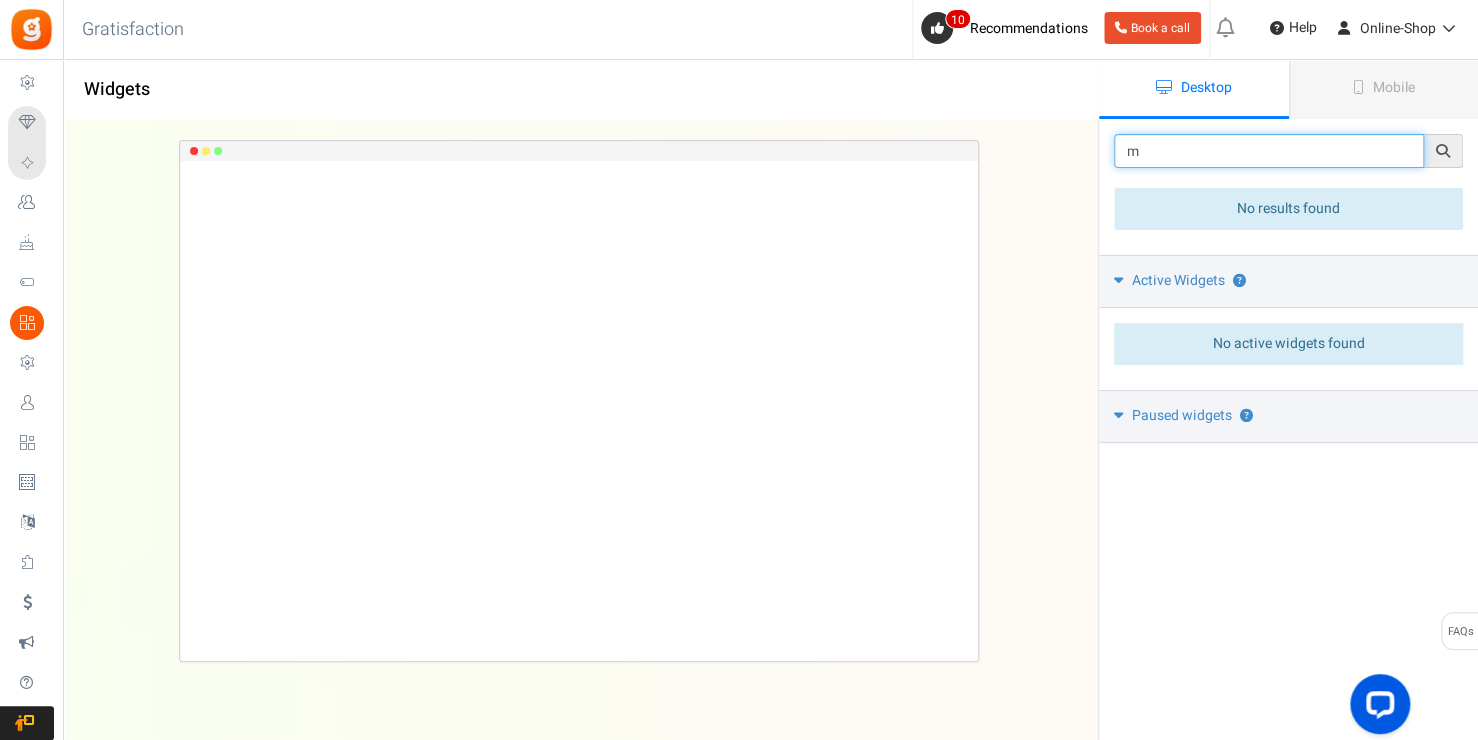 type on "m" 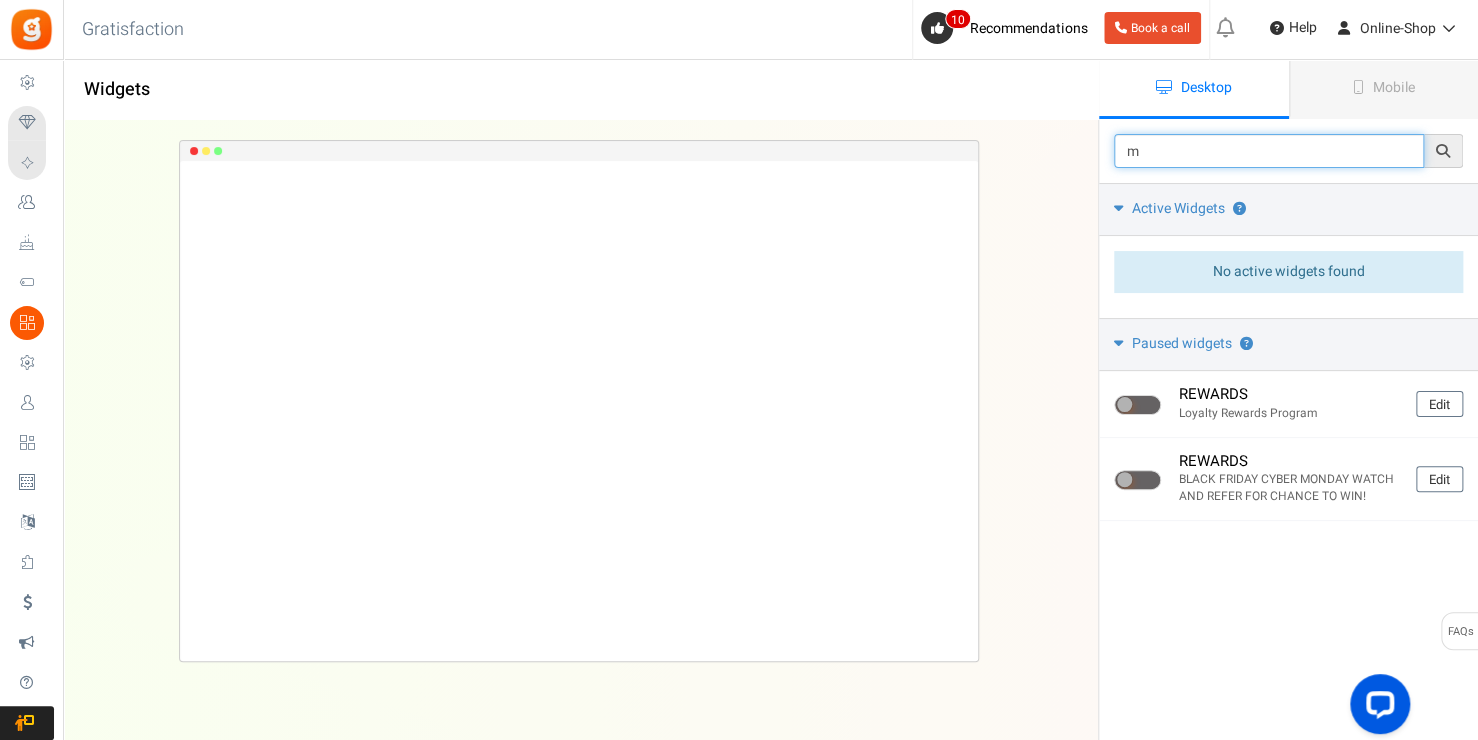 type 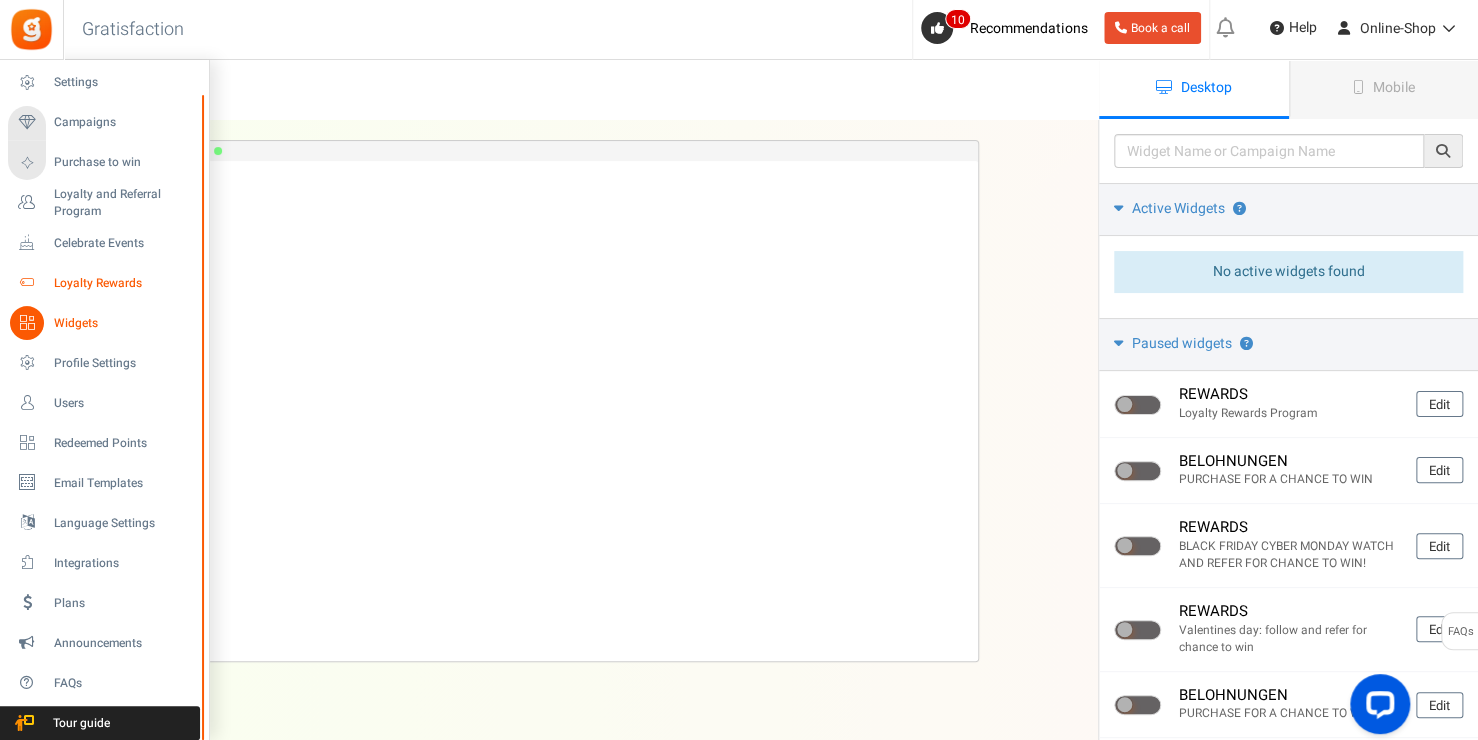 click on "Loyalty Rewards" at bounding box center (104, 283) 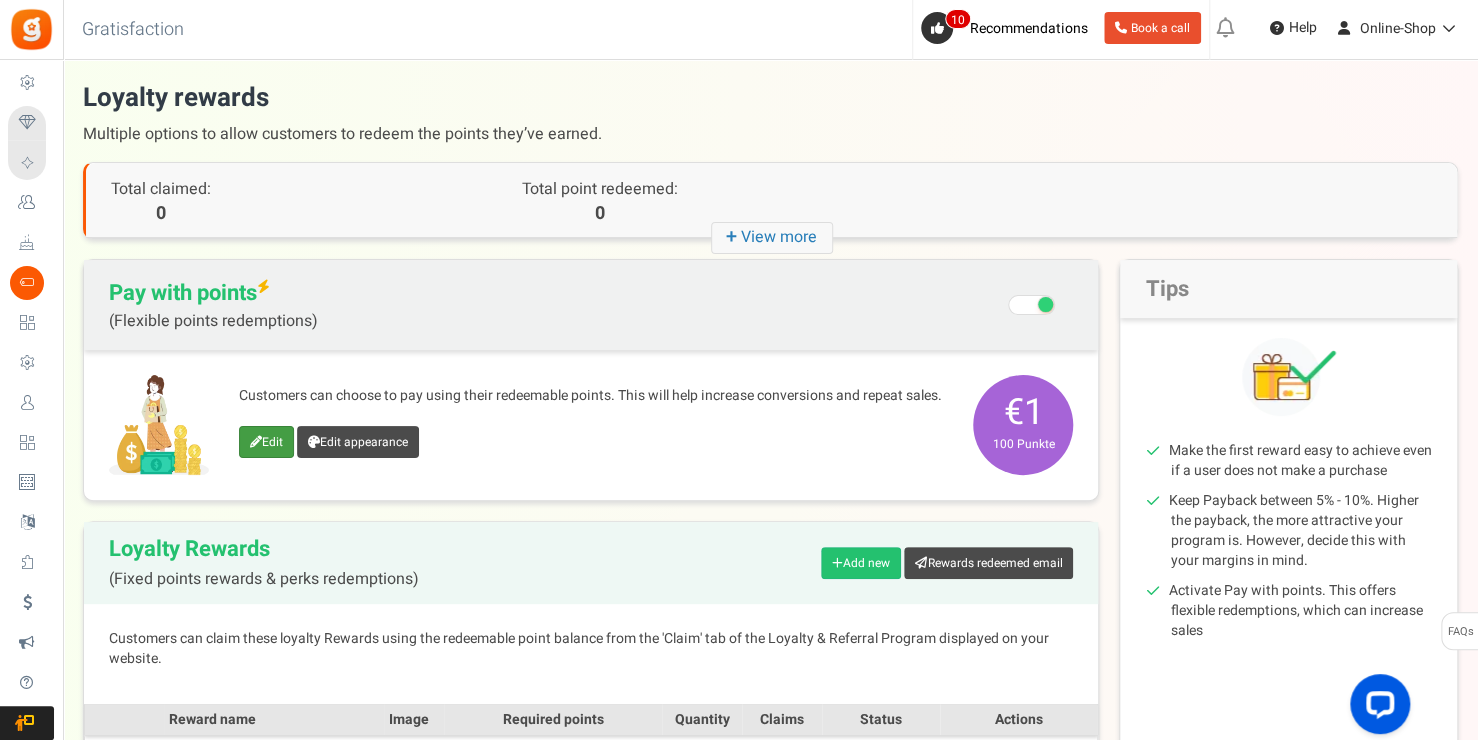 click on "Edit" at bounding box center [266, 442] 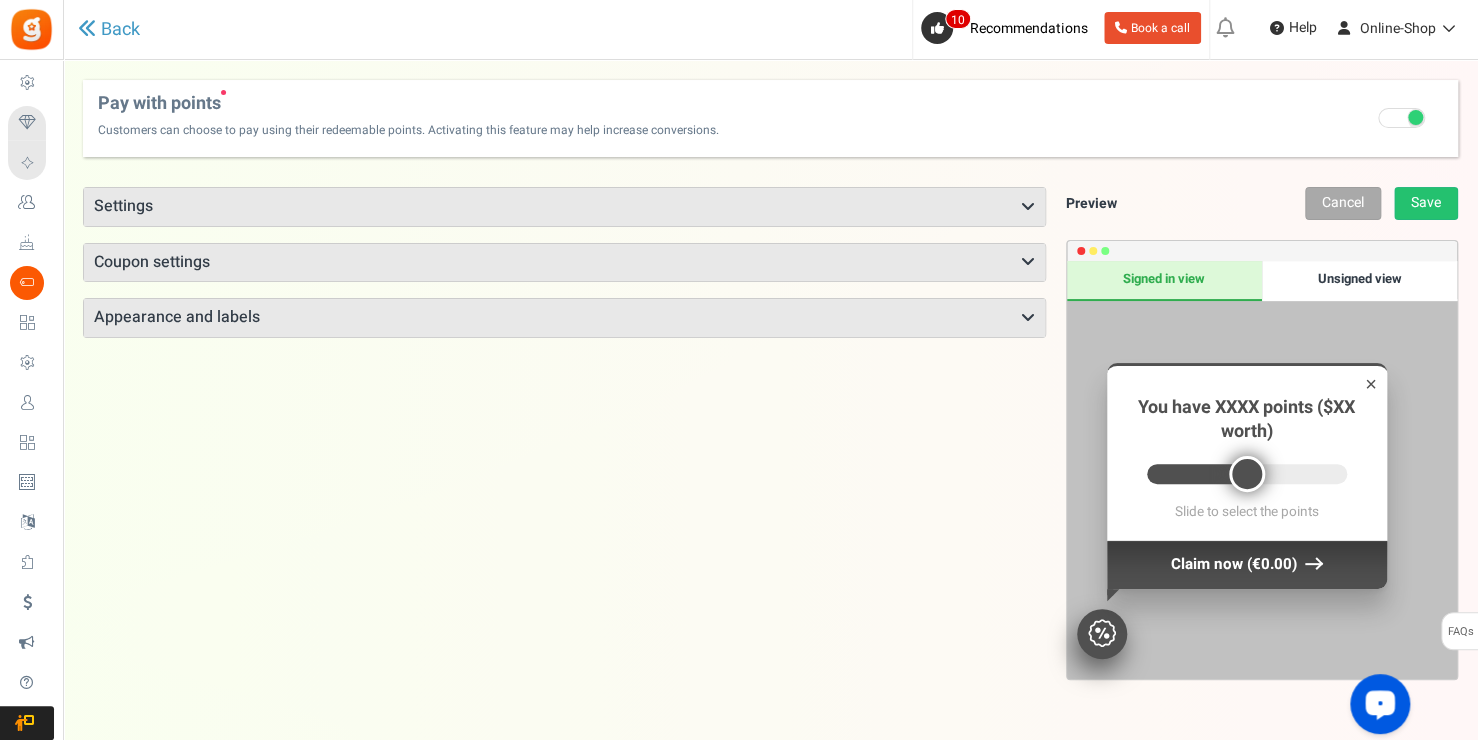drag, startPoint x: 1248, startPoint y: 477, endPoint x: 1297, endPoint y: 479, distance: 49.0408 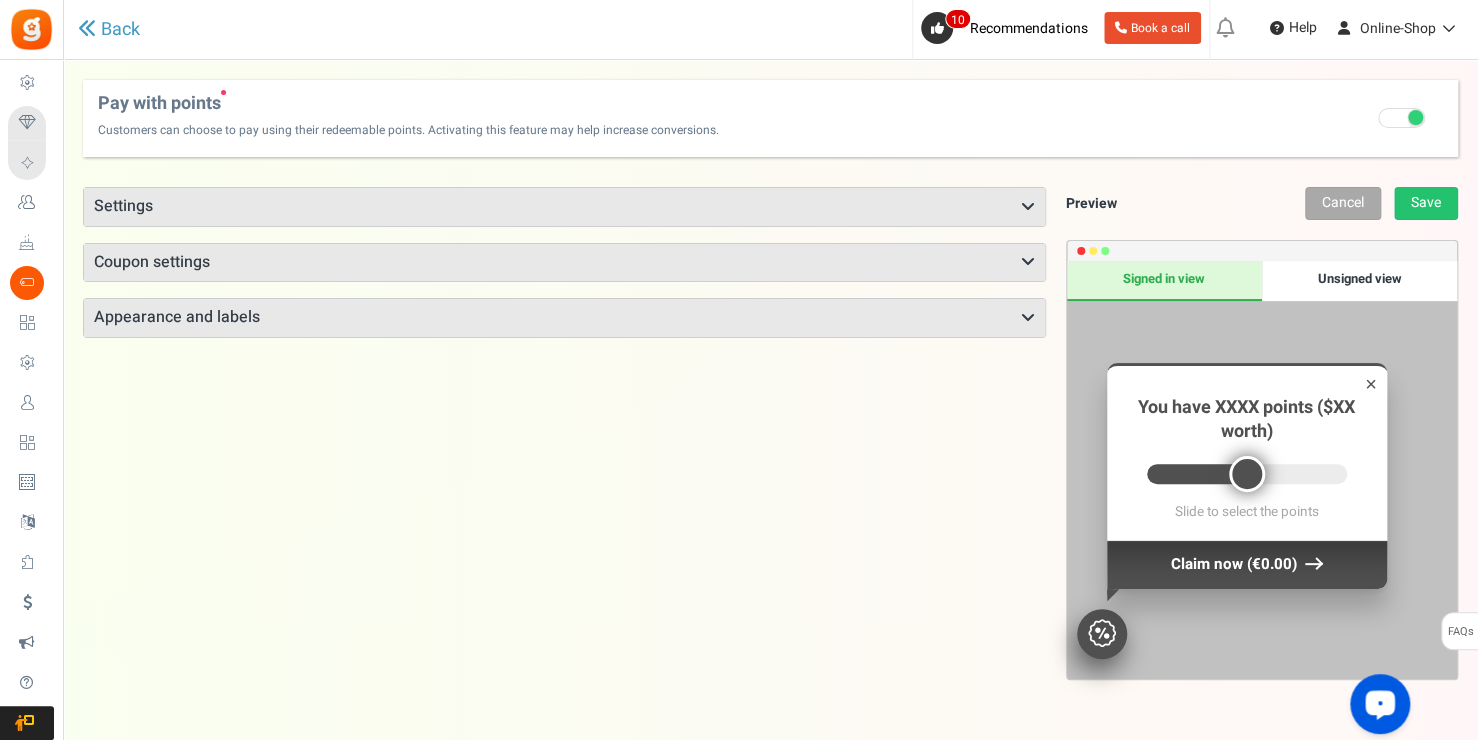 click on "Settings" at bounding box center [564, 207] 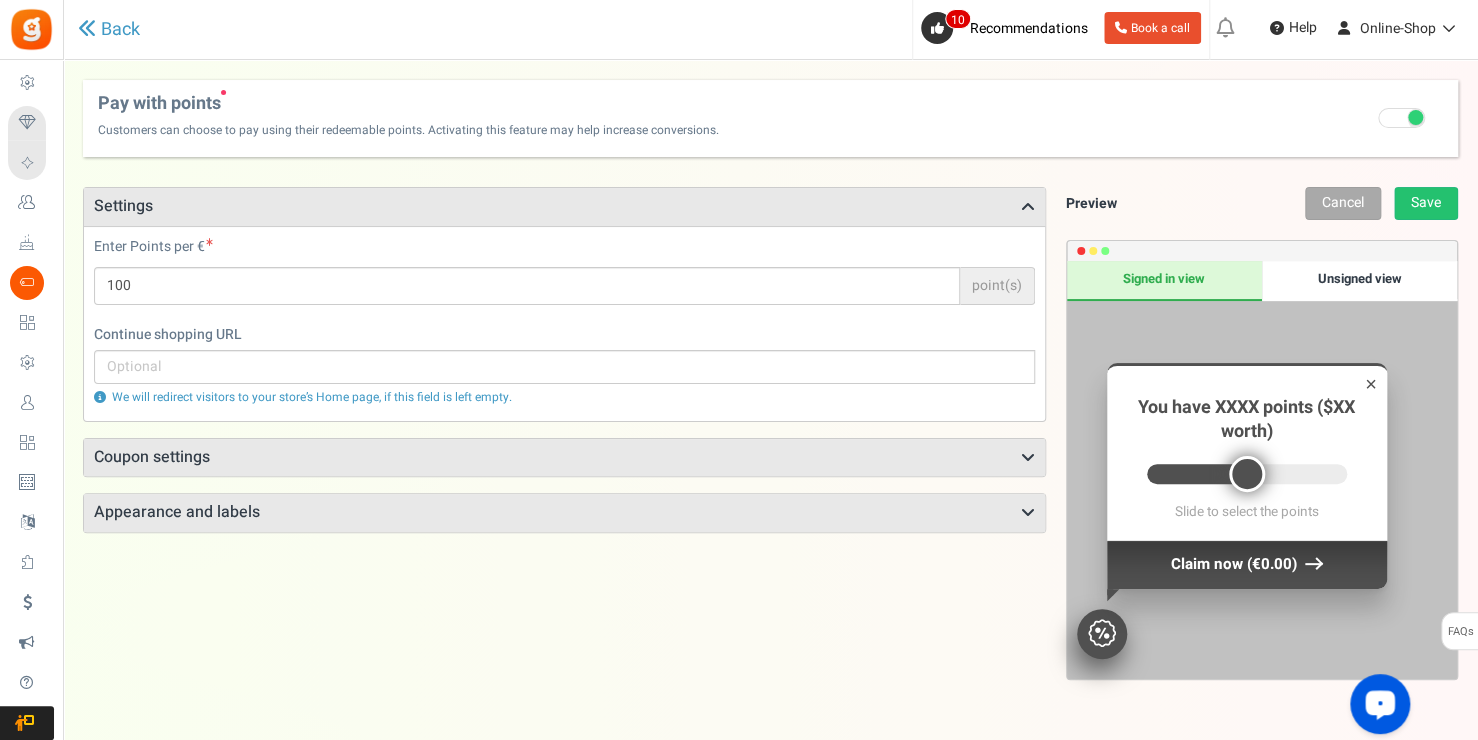 click on "Settings" at bounding box center [564, 207] 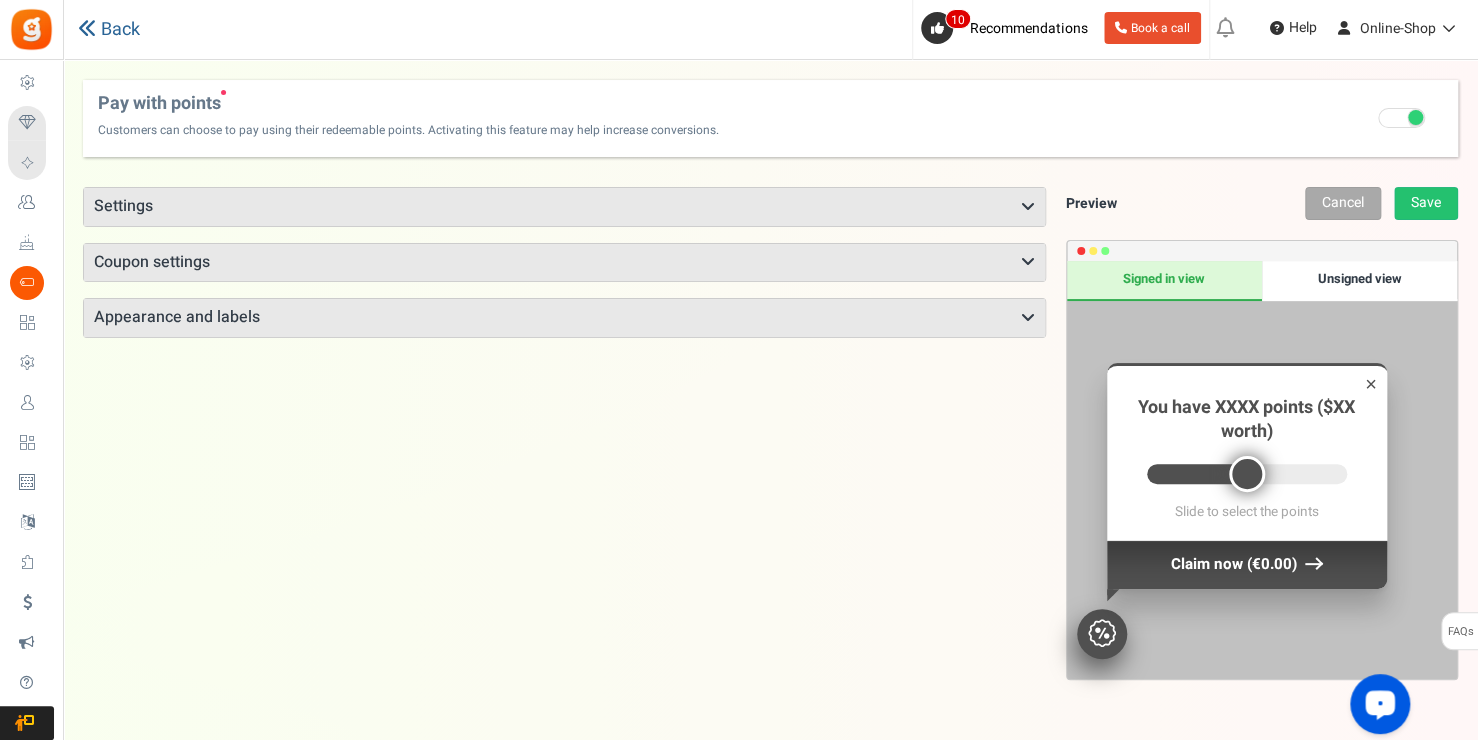 click on "Back" at bounding box center [109, 29] 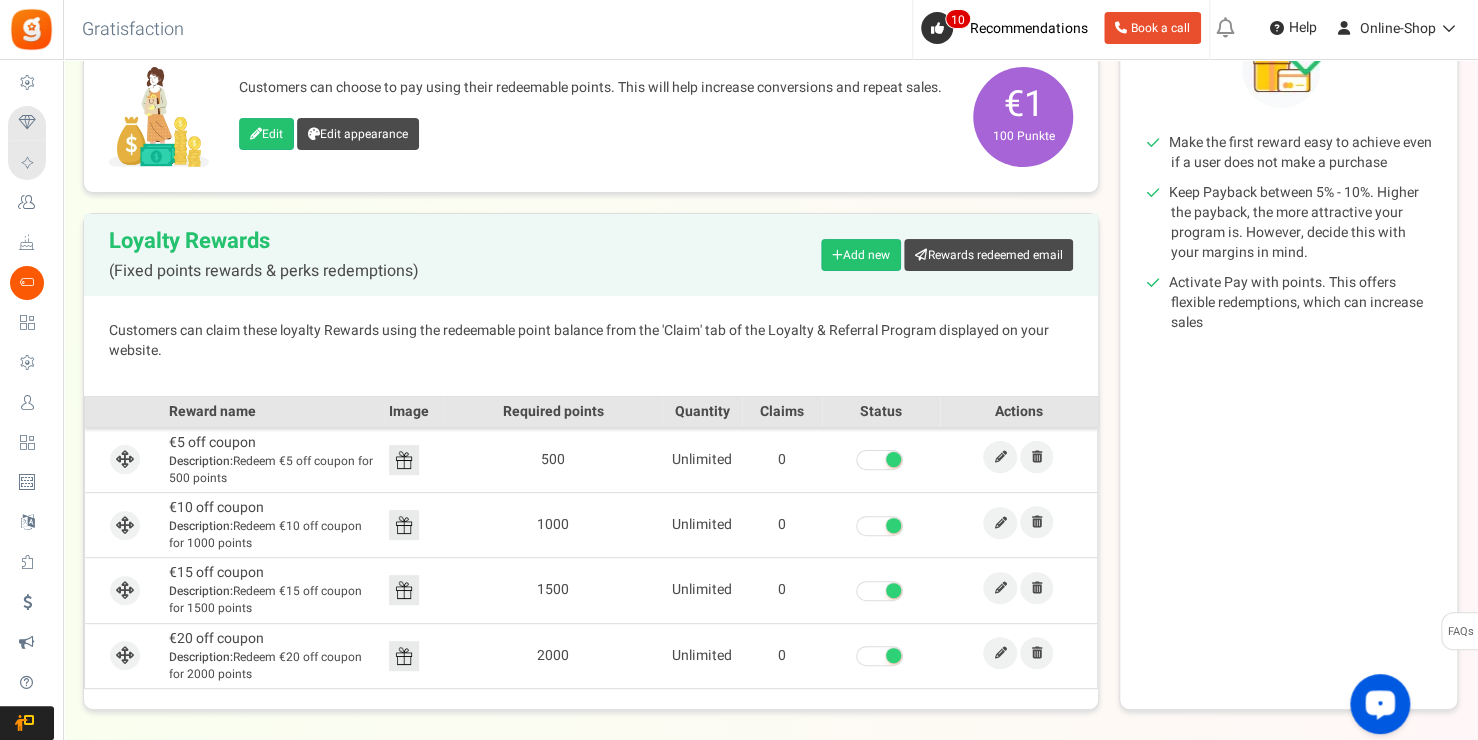 scroll, scrollTop: 196, scrollLeft: 0, axis: vertical 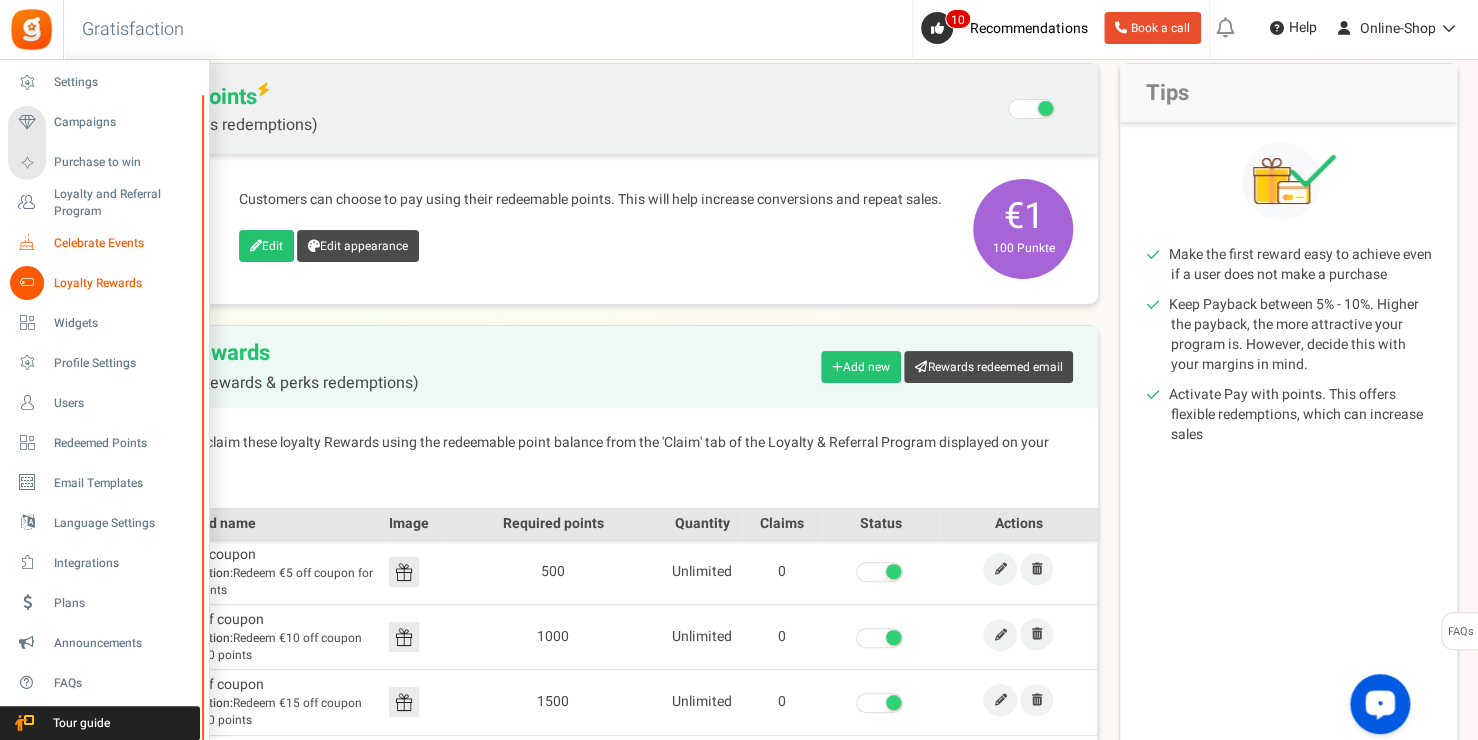 click on "Celebrate Events" at bounding box center (124, 243) 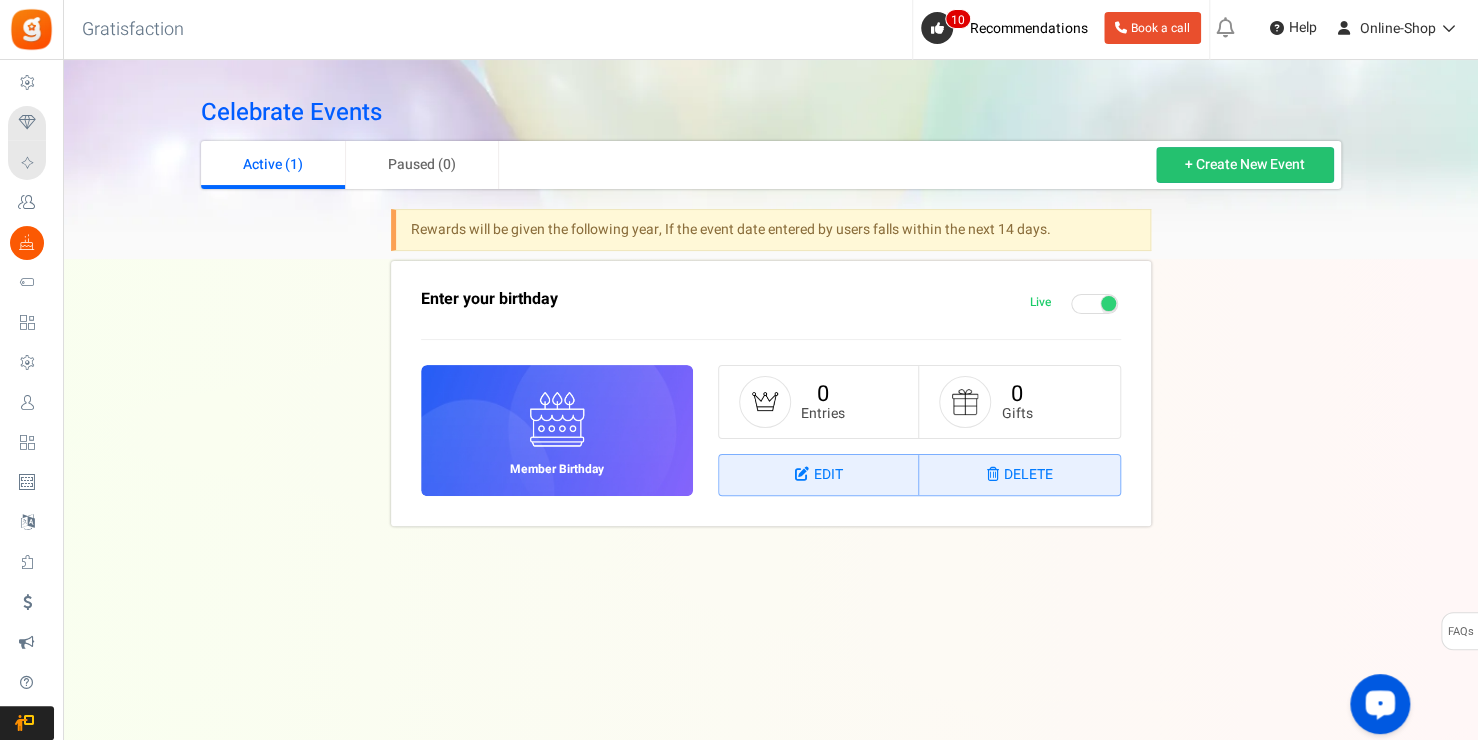 scroll, scrollTop: 0, scrollLeft: 0, axis: both 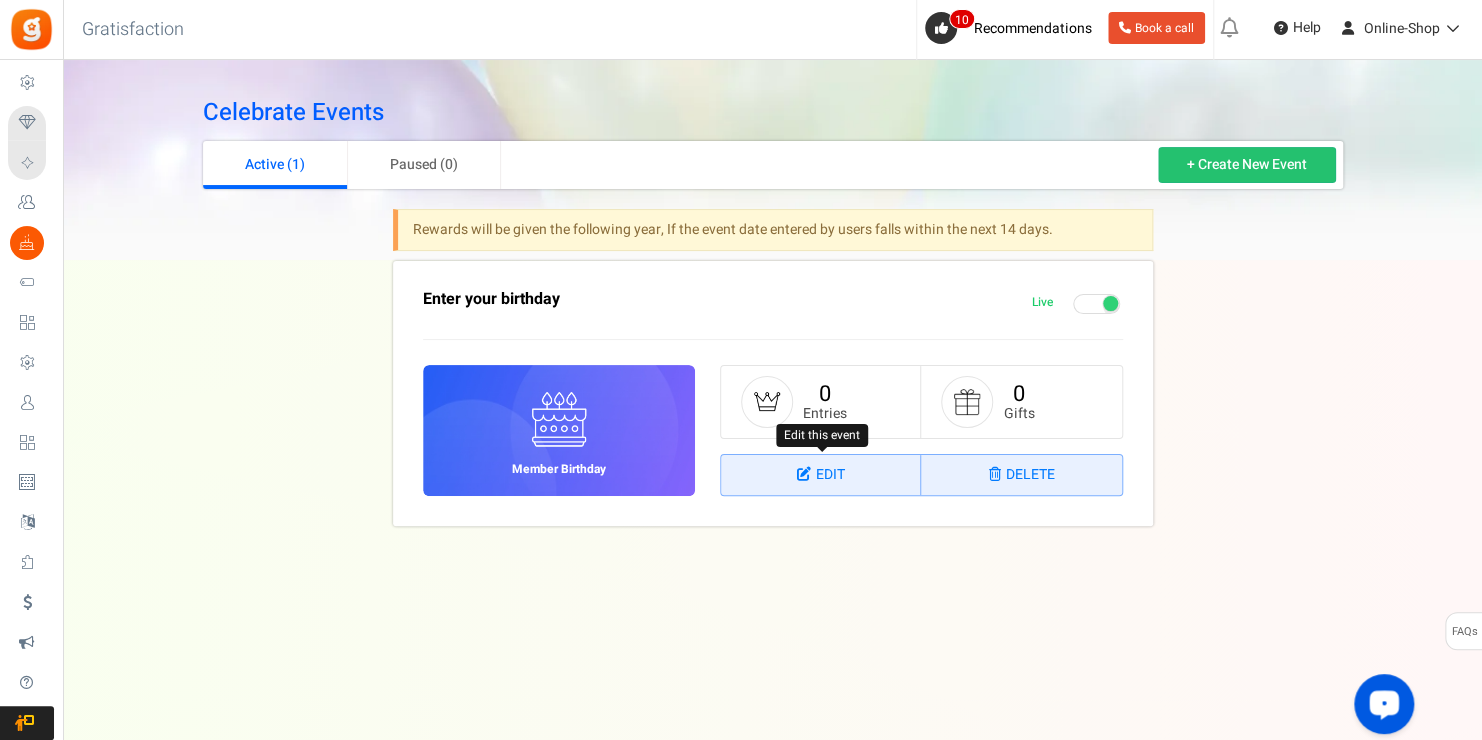 click on "Edit" at bounding box center (821, 475) 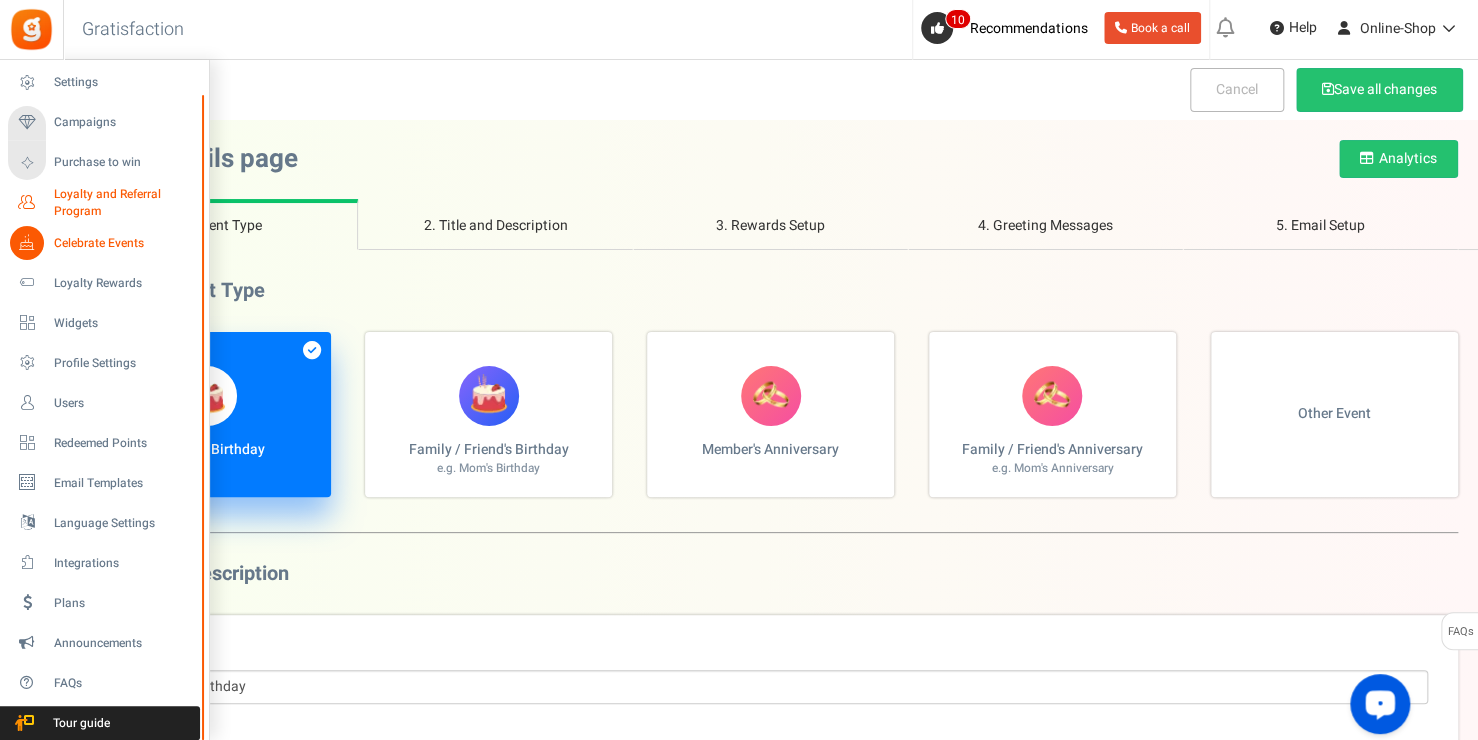 click on "Loyalty and Referral Program" at bounding box center (127, 203) 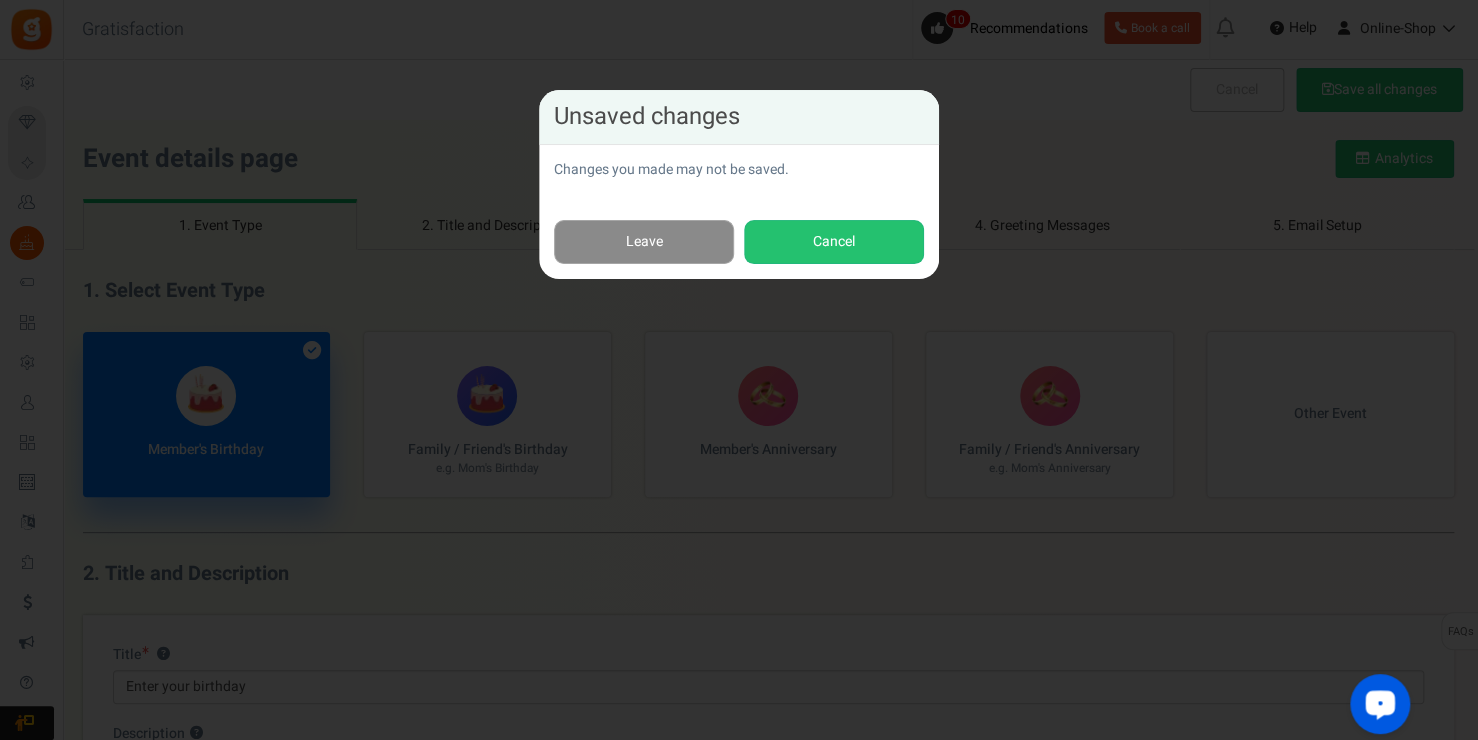 click on "Leave" at bounding box center [644, 242] 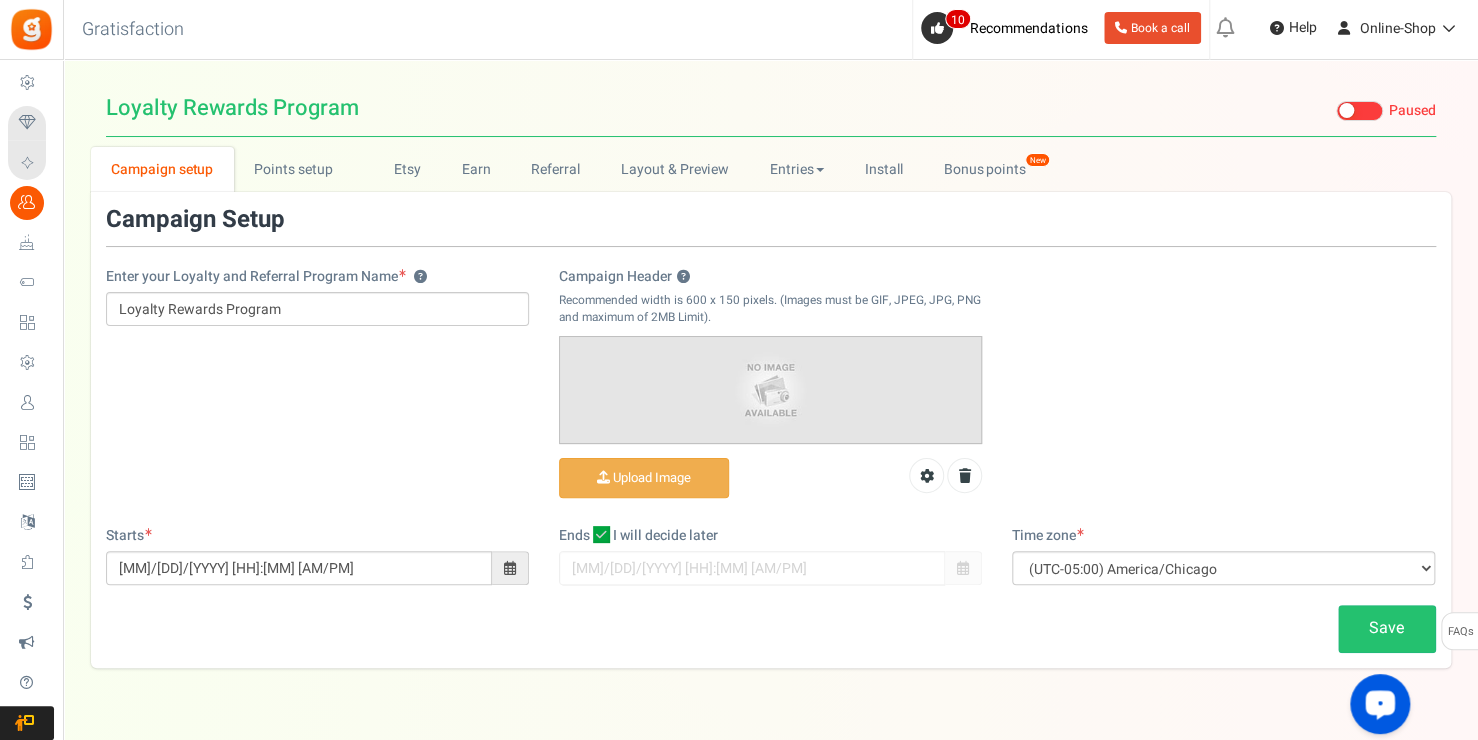 scroll, scrollTop: 0, scrollLeft: 0, axis: both 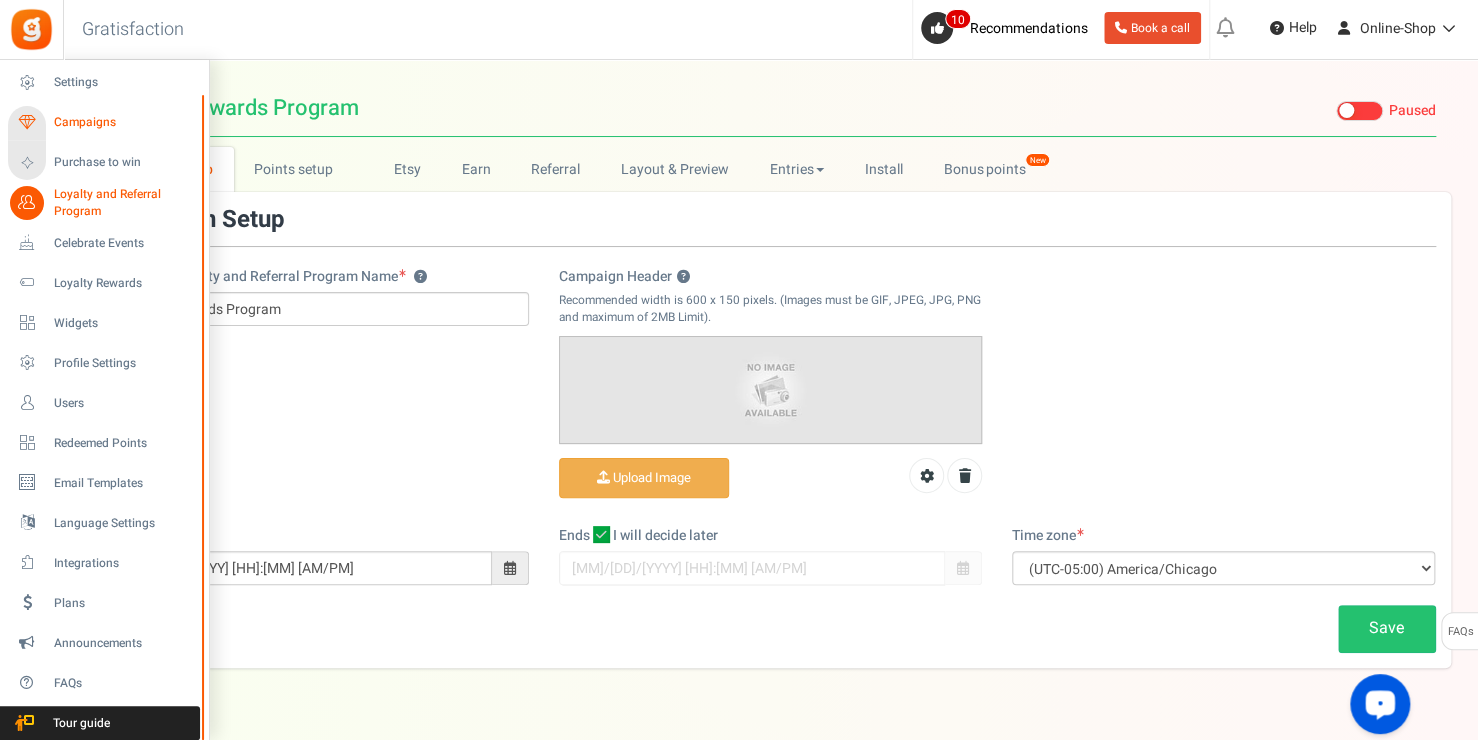 click on "Campaigns" at bounding box center (124, 122) 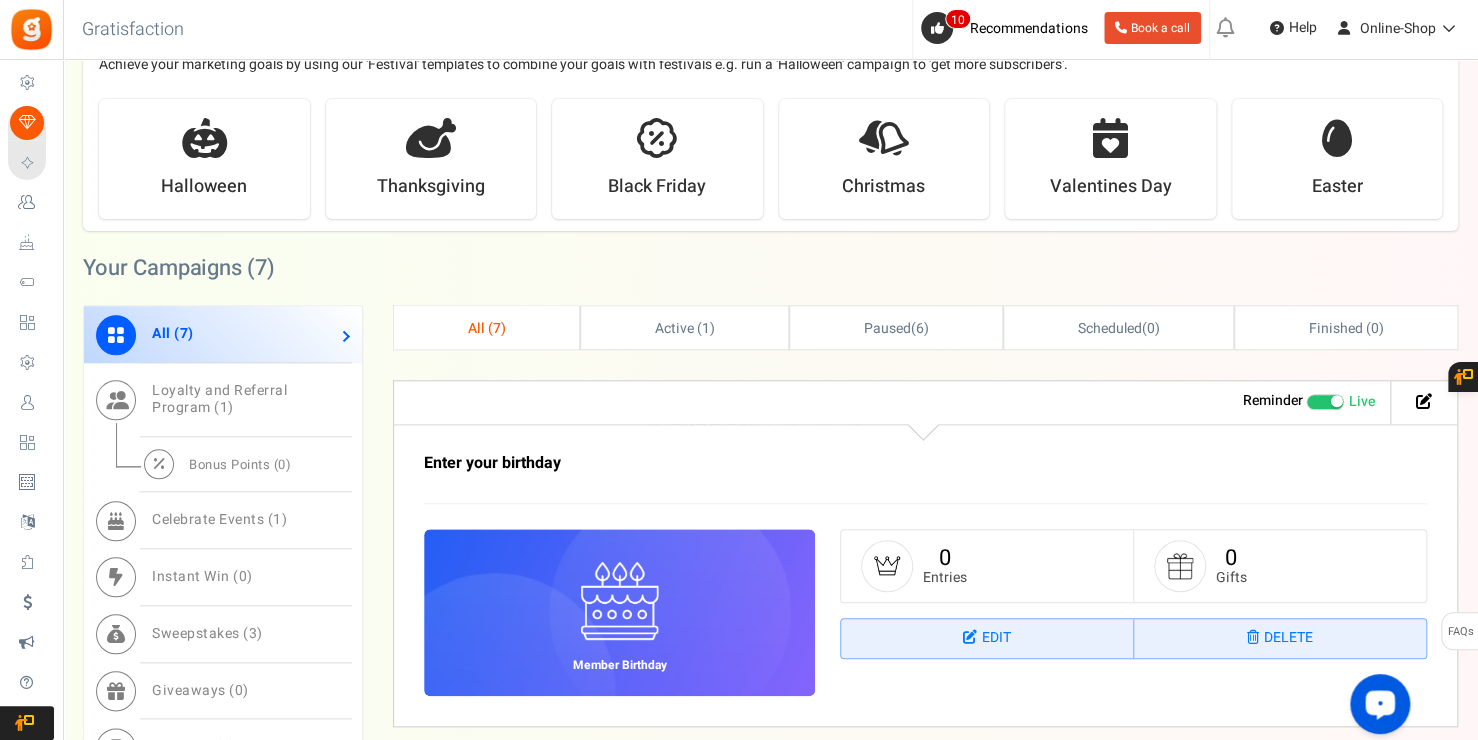 scroll, scrollTop: 800, scrollLeft: 0, axis: vertical 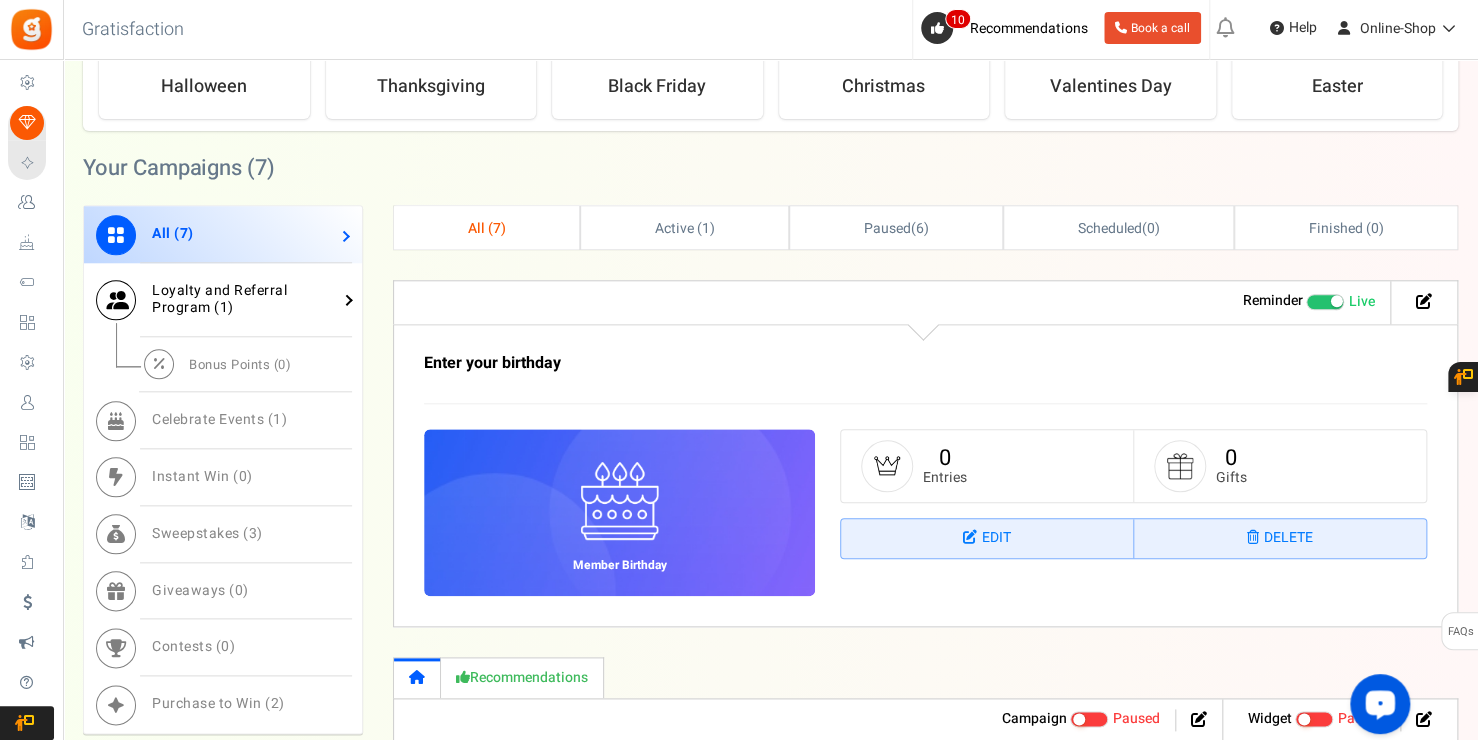 click on "Loyalty and Referral Program ( 1 )" at bounding box center (219, 299) 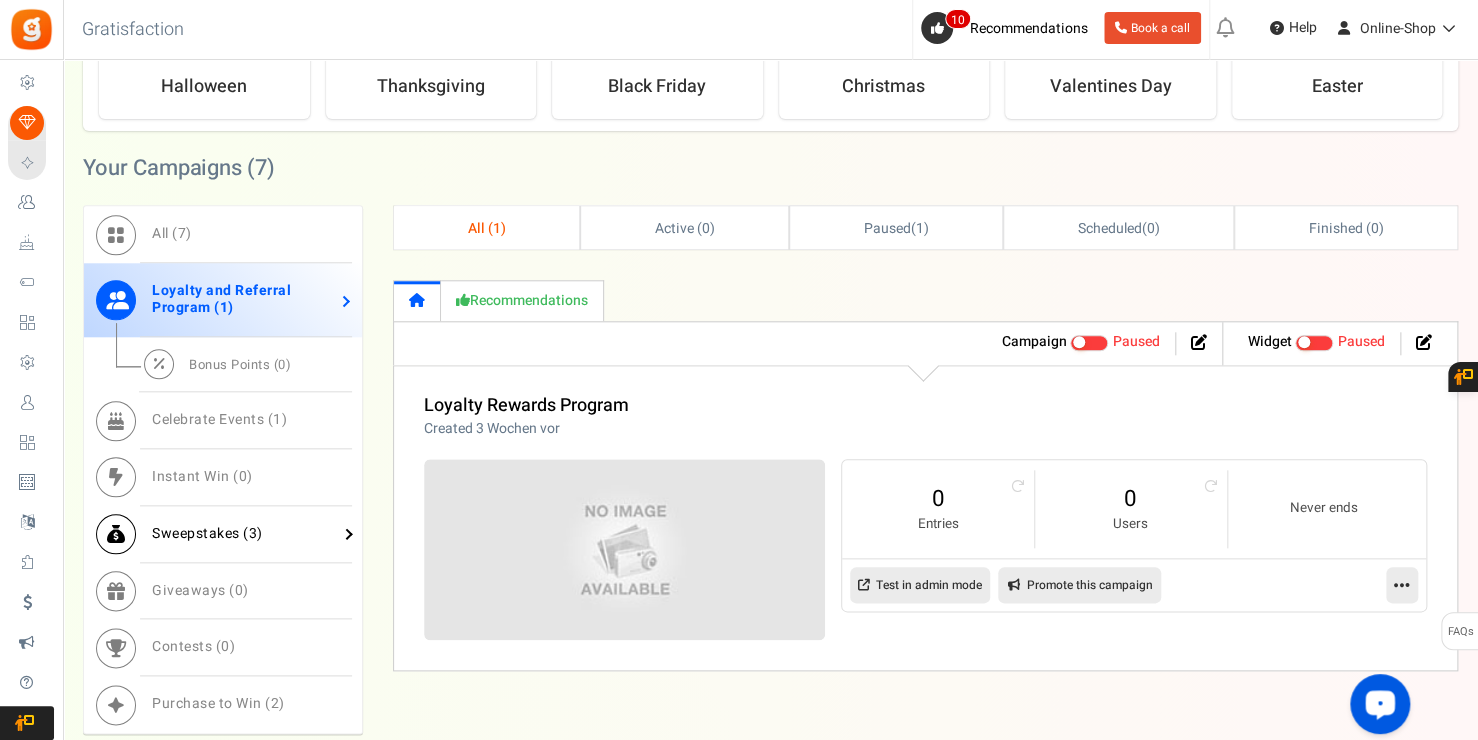click on "Sweepstakes ( 3 )" at bounding box center [207, 533] 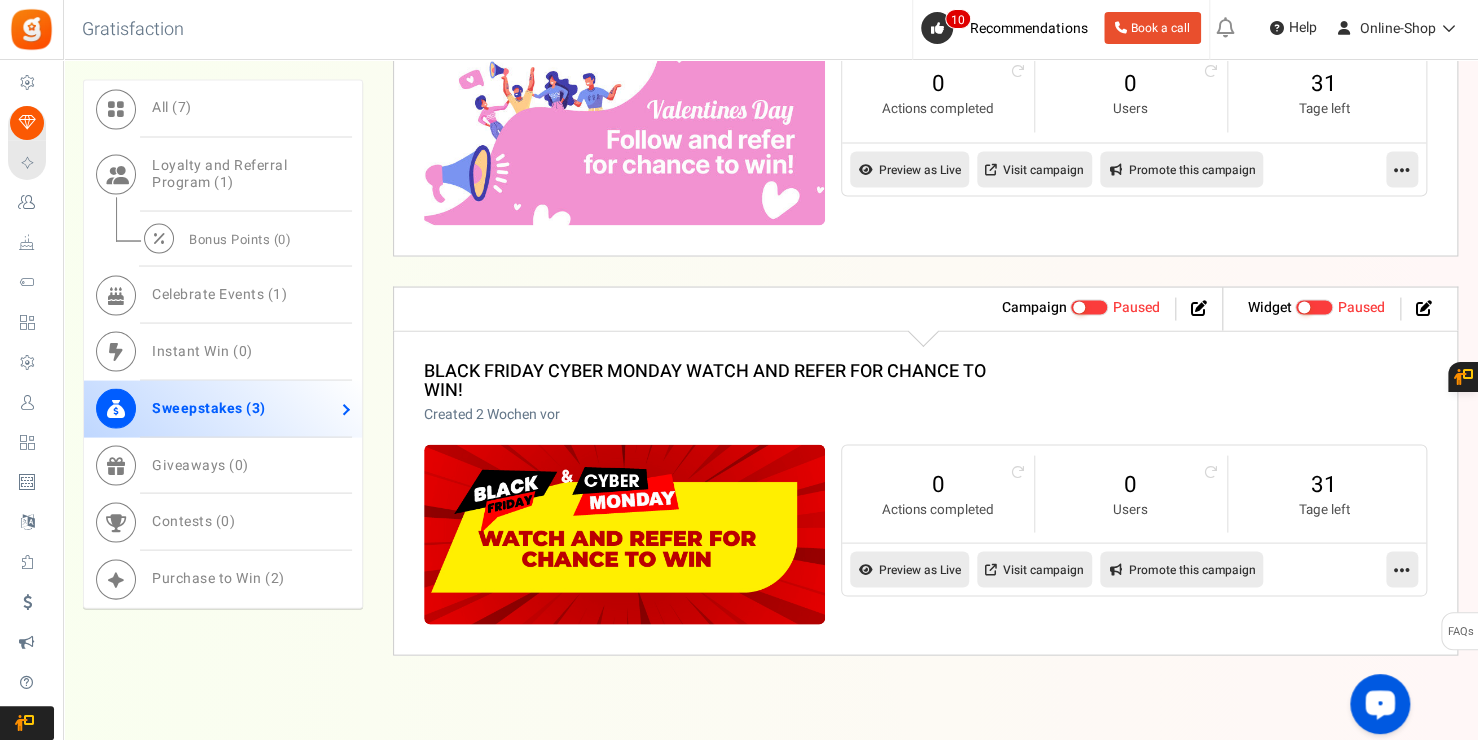 scroll, scrollTop: 1712, scrollLeft: 0, axis: vertical 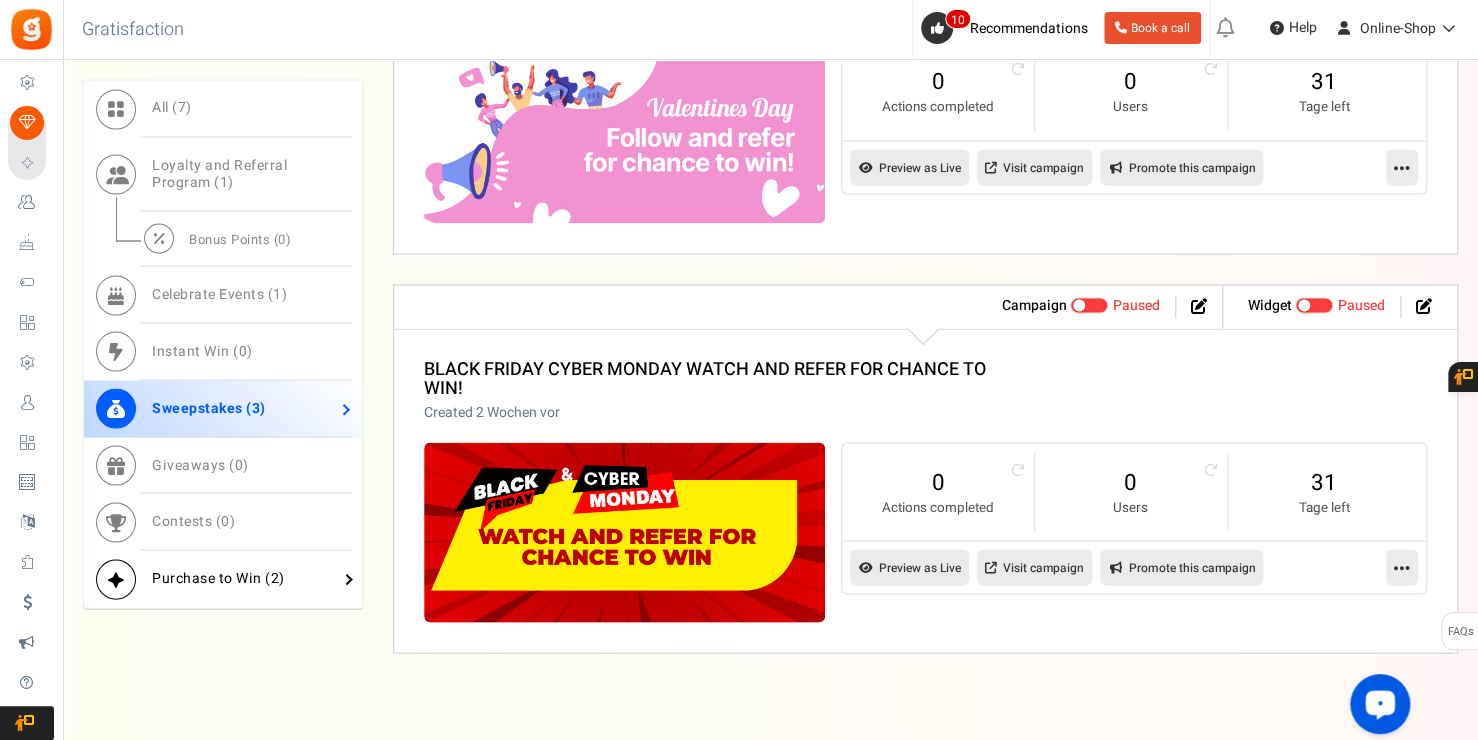 click on "Purchase to Win ( 2 )" at bounding box center (223, 579) 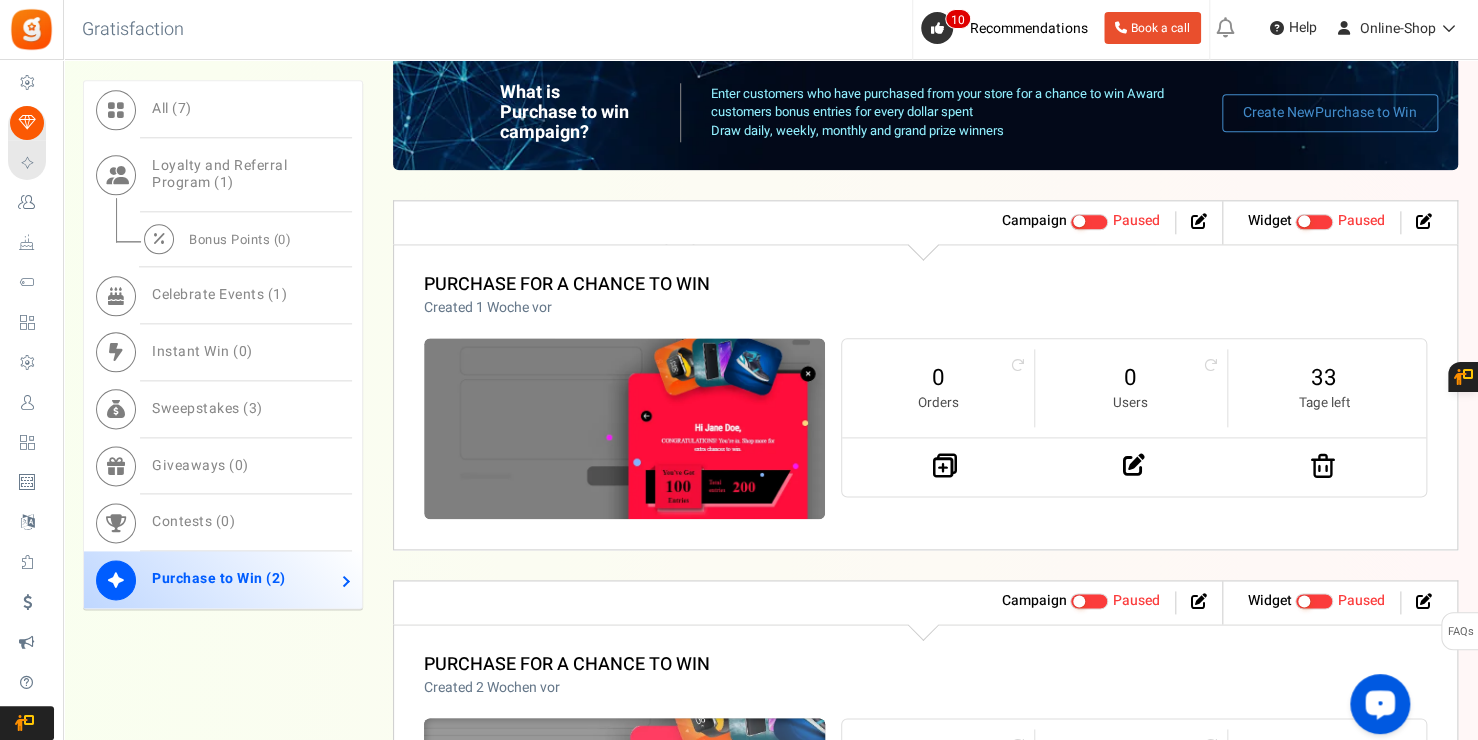 scroll, scrollTop: 992, scrollLeft: 0, axis: vertical 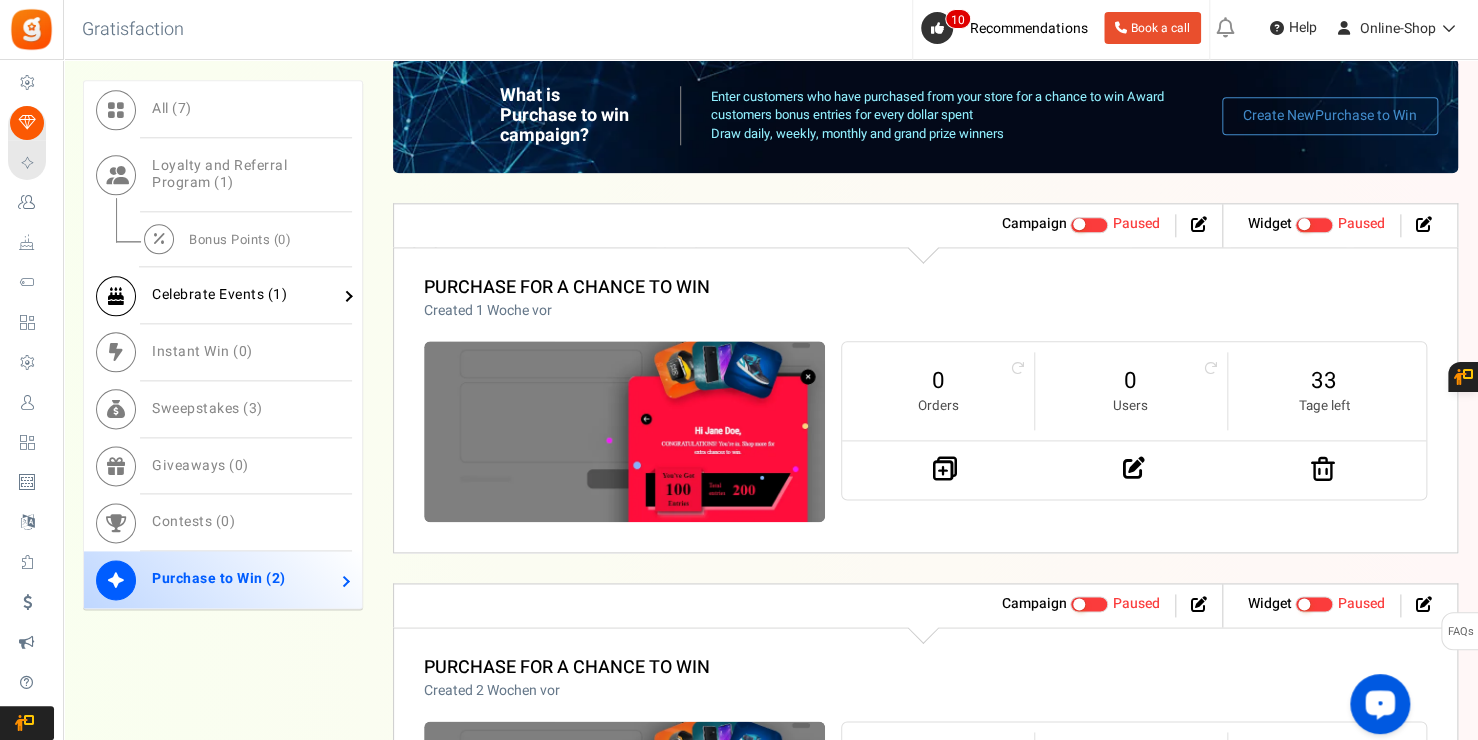 click on "Celebrate Events ( 1 )" at bounding box center (223, 295) 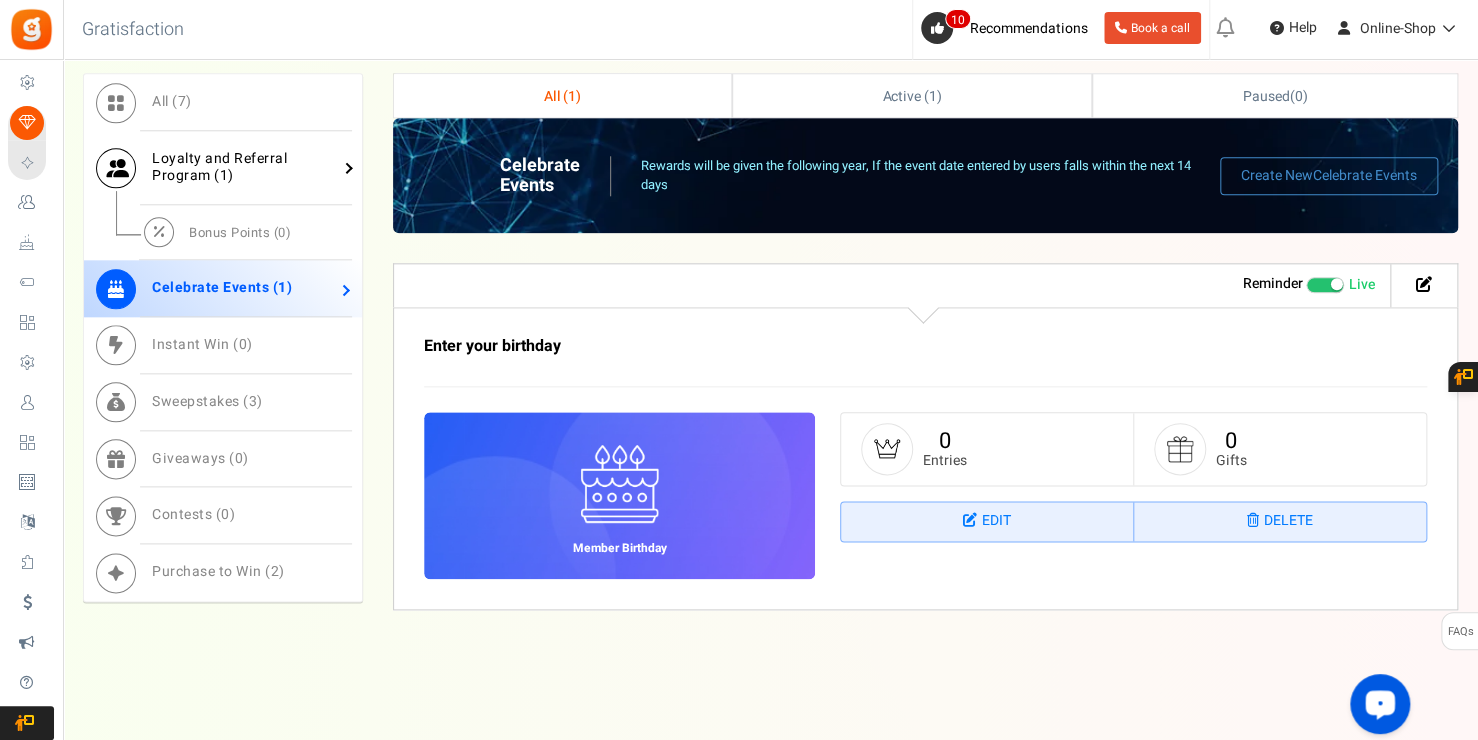 click on "Loyalty and Referral Program ( 1 )" at bounding box center [219, 167] 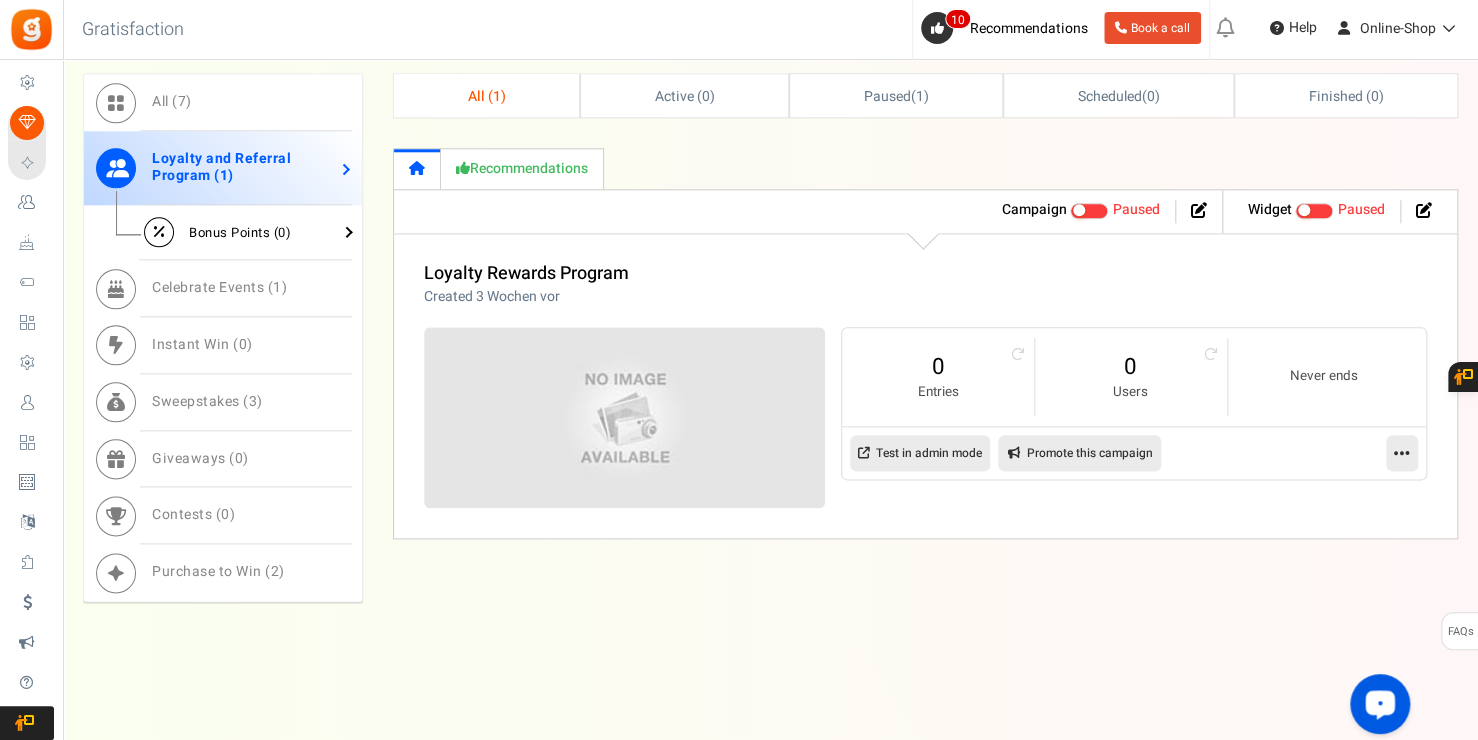 click on "Bonus Points ( 0 )" at bounding box center [223, 233] 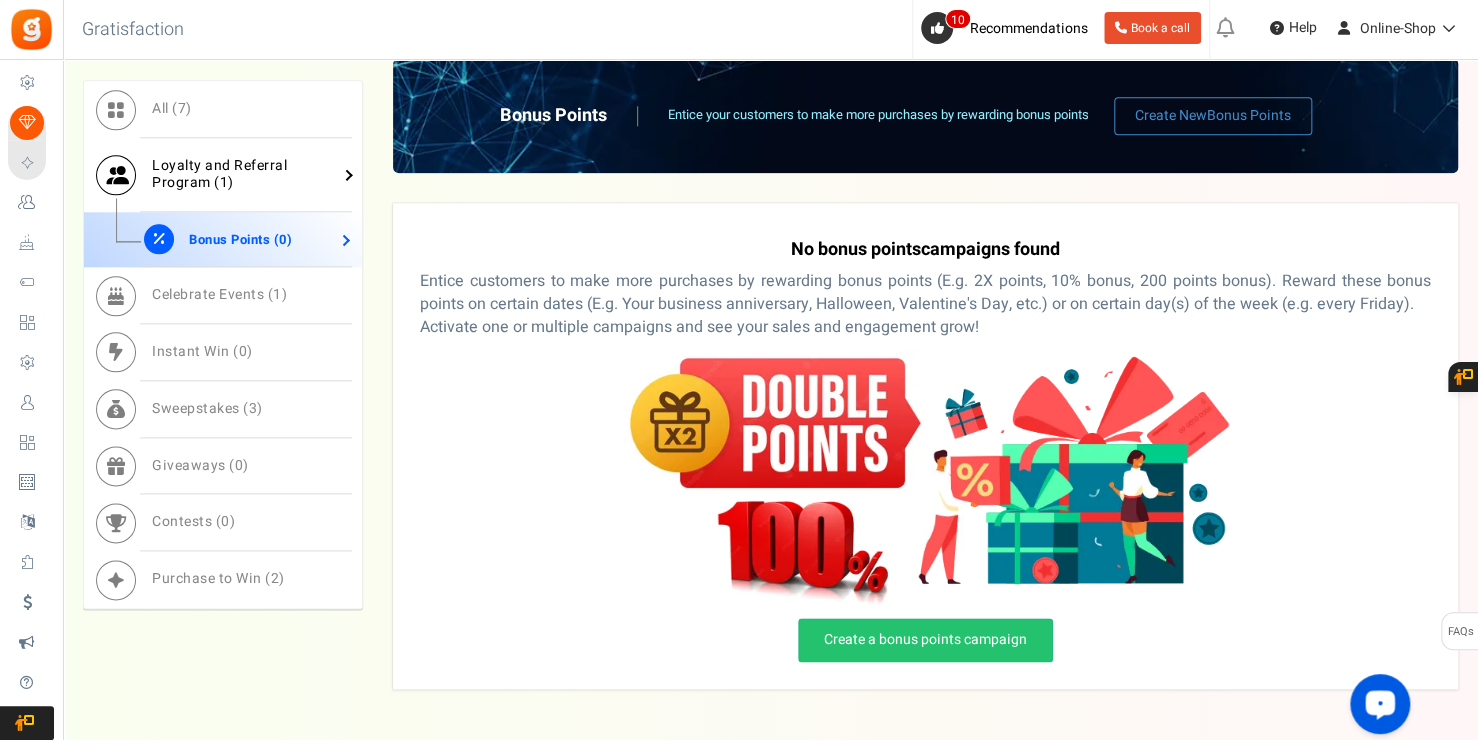 click on "Loyalty and Referral Program ( 1 )" at bounding box center (219, 174) 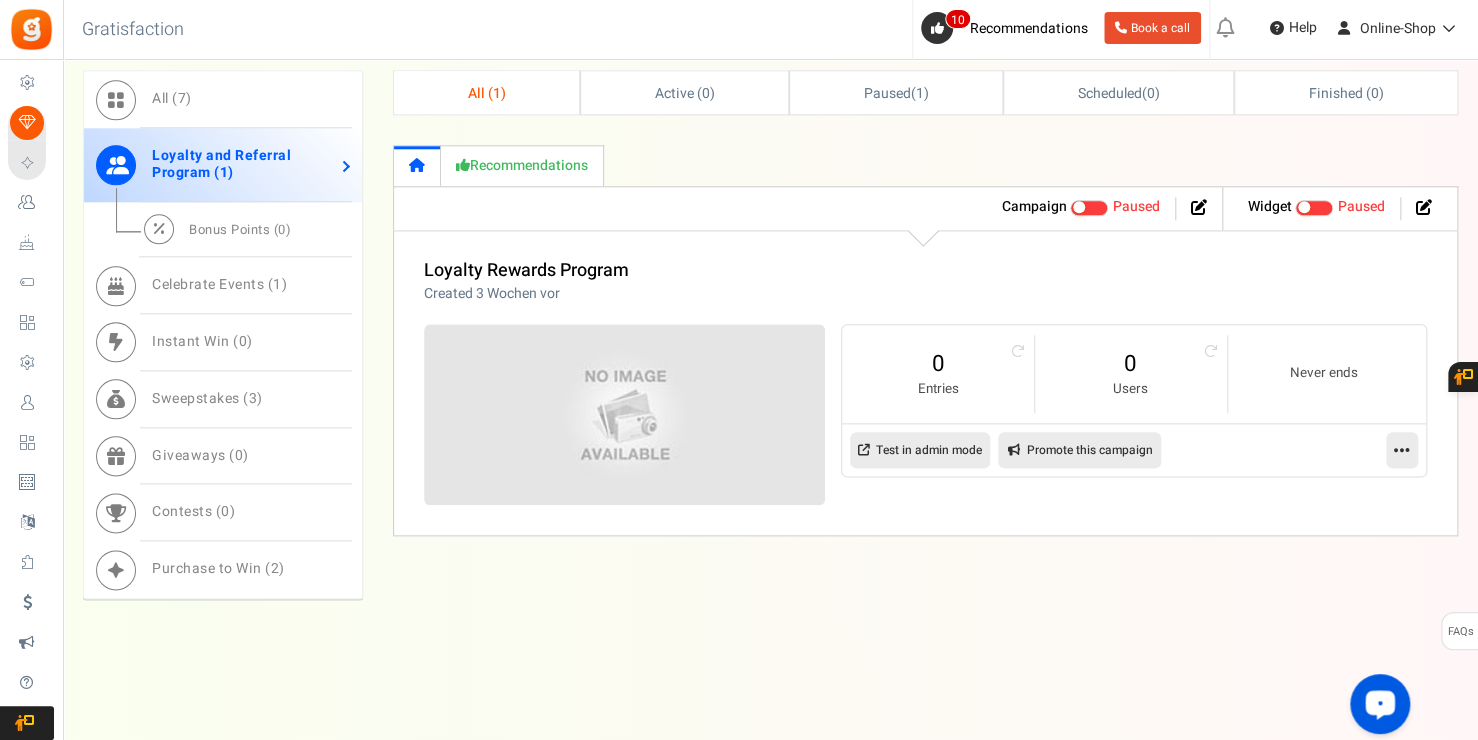 scroll, scrollTop: 932, scrollLeft: 0, axis: vertical 